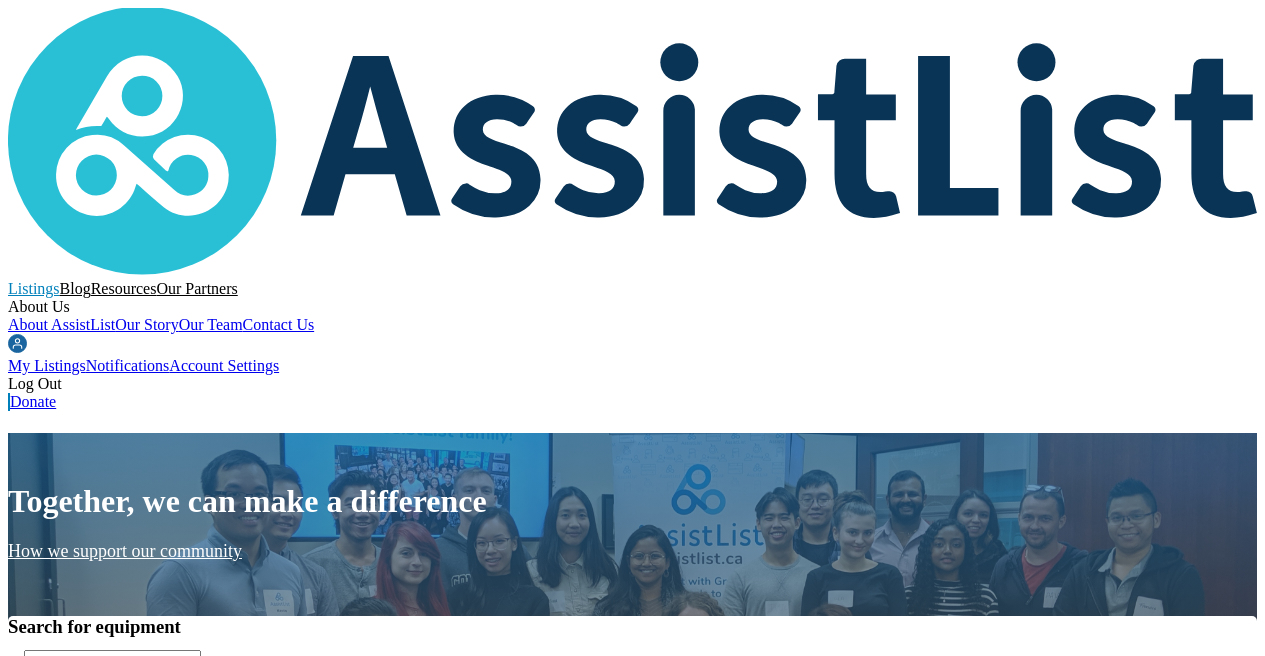 scroll, scrollTop: 0, scrollLeft: 0, axis: both 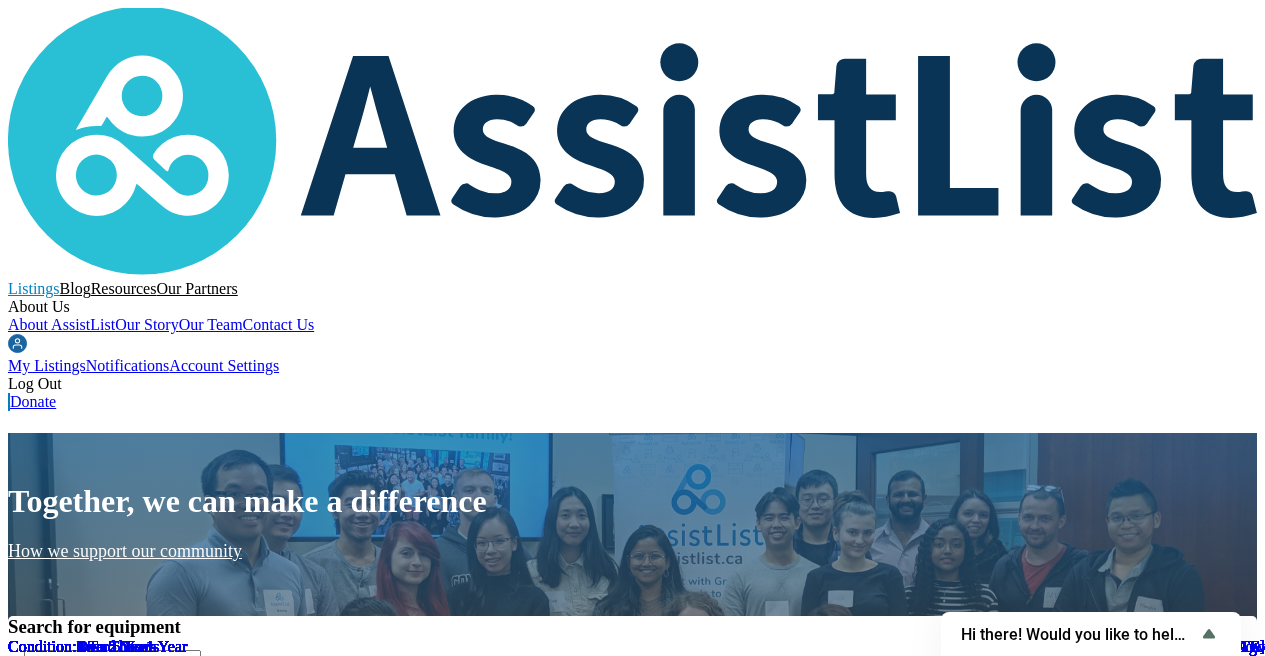 click on "My Listings Notifications Account Settings Log Out" at bounding box center (632, 363) 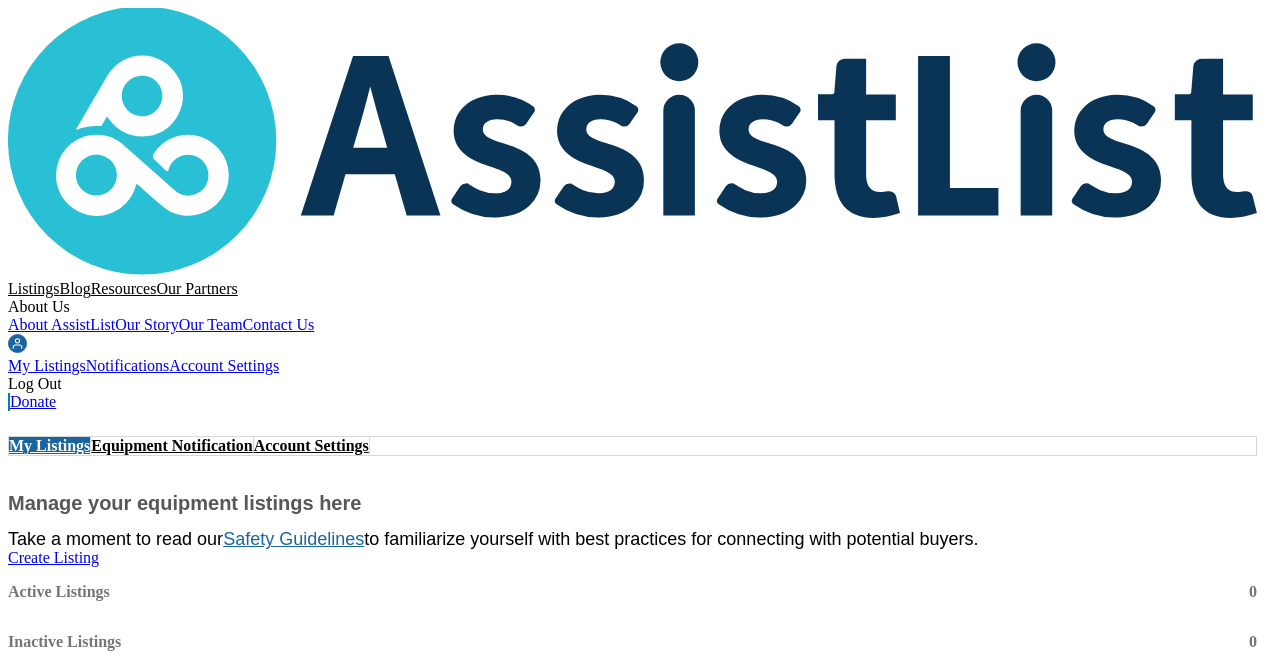 click on "Notifications" at bounding box center [128, 365] 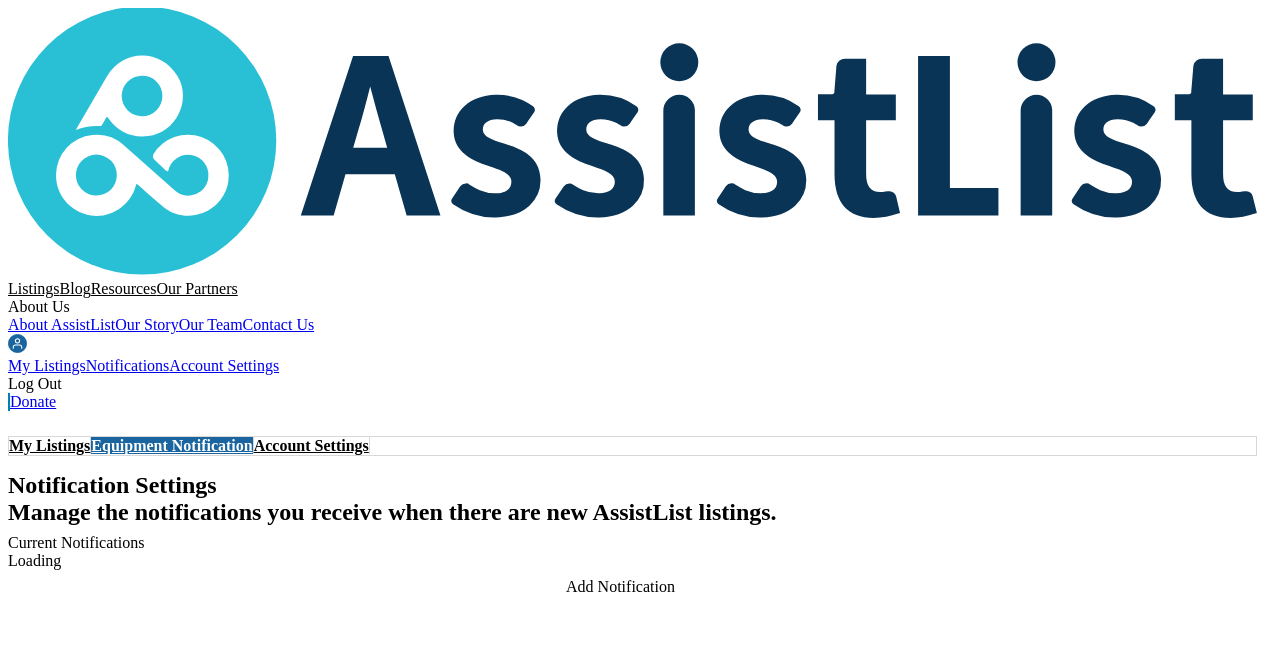click on "Account Settings" at bounding box center (224, 365) 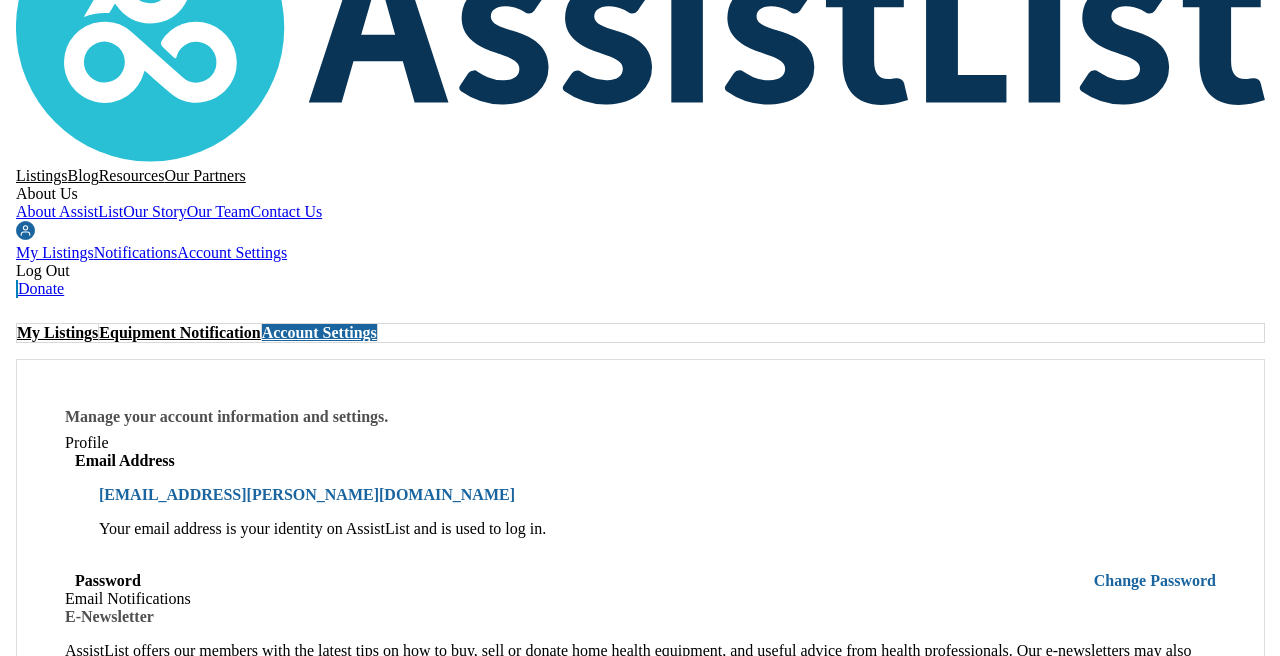 scroll, scrollTop: 115, scrollLeft: 0, axis: vertical 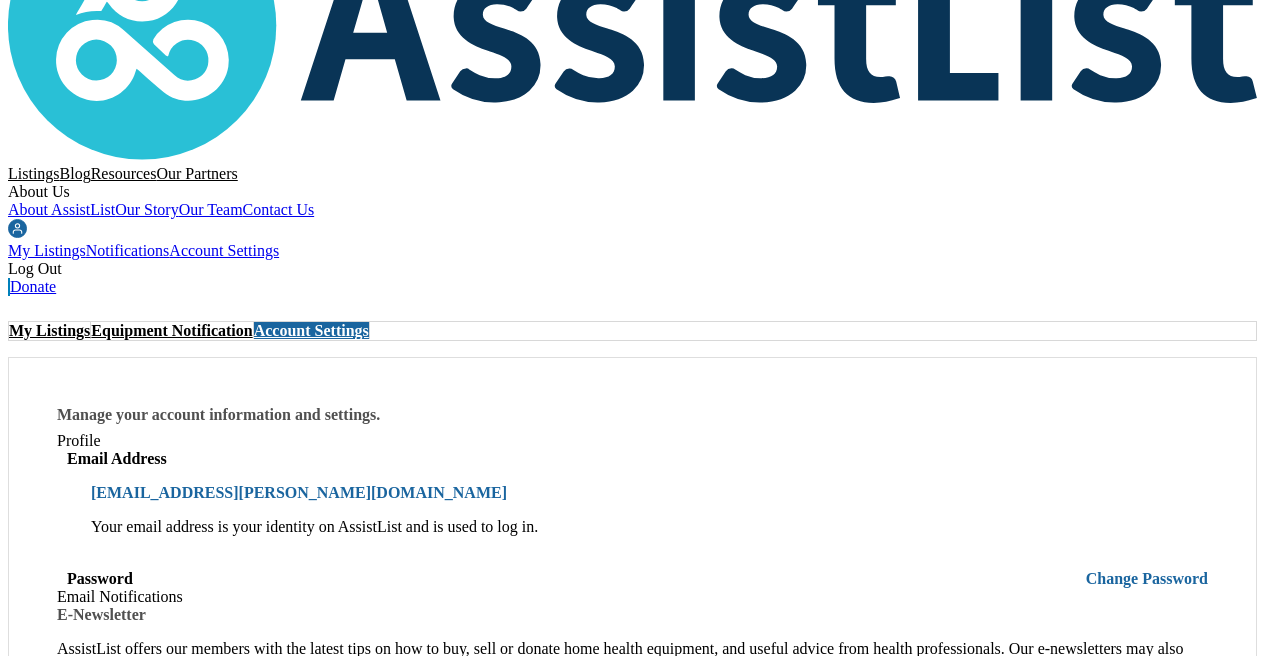 click on "Change Password" at bounding box center (1147, 579) 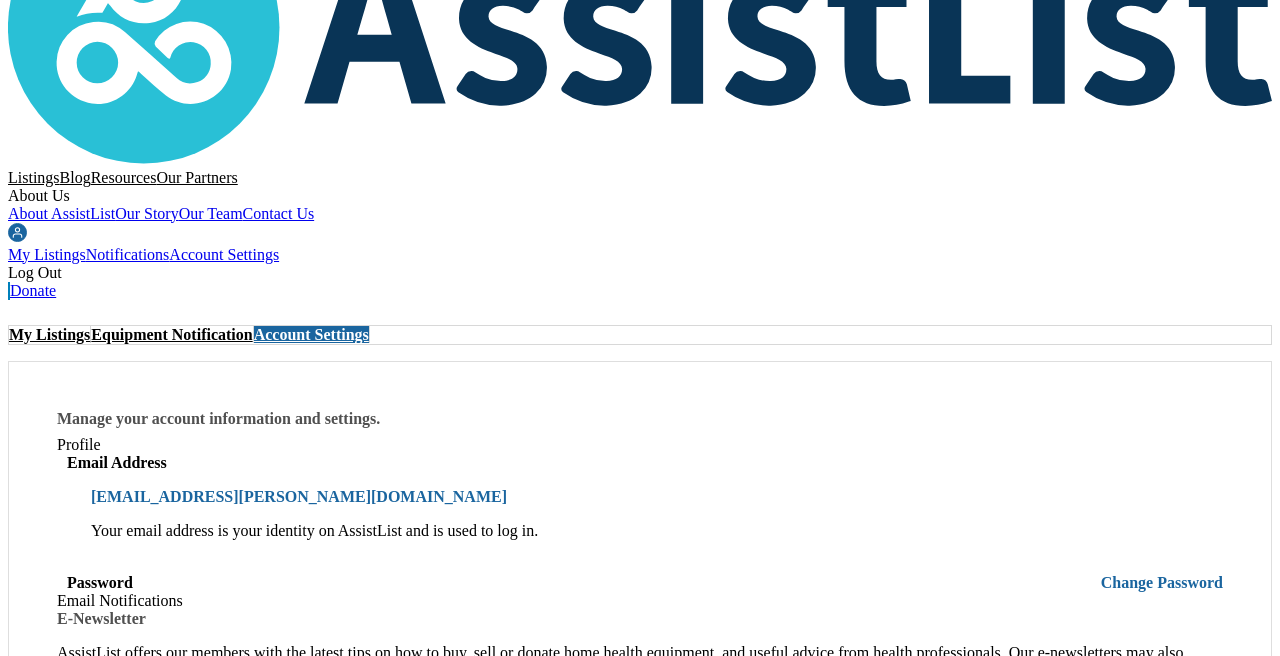 scroll, scrollTop: 35, scrollLeft: 0, axis: vertical 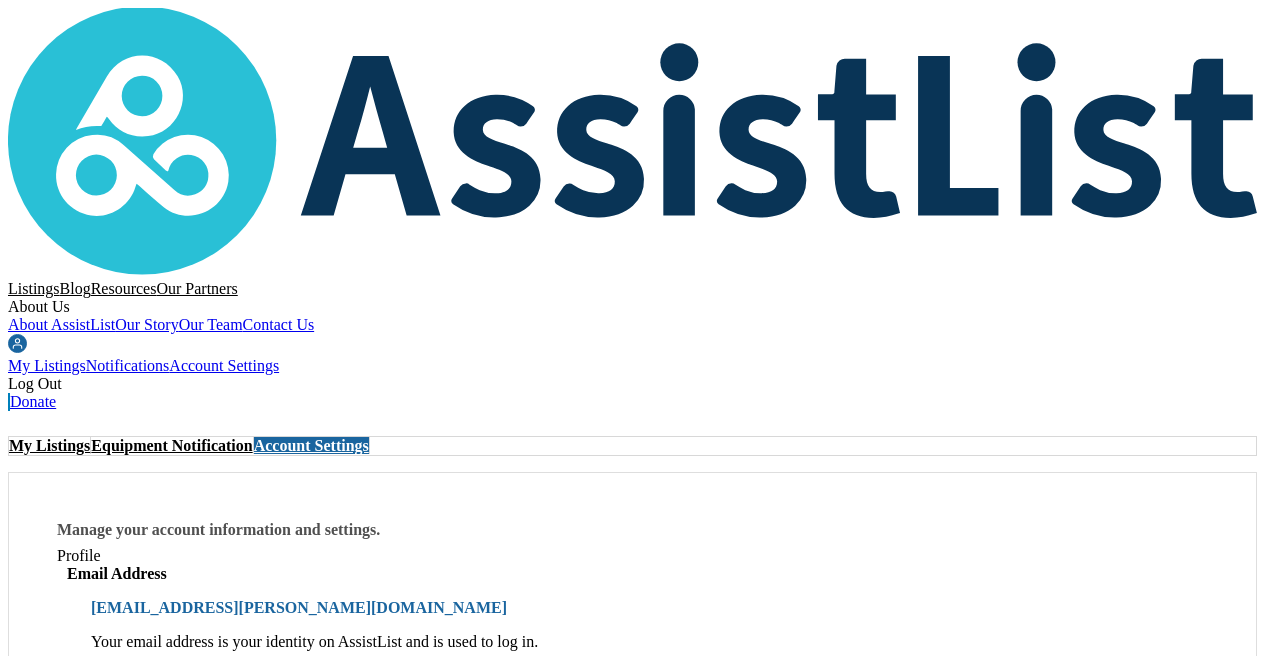 click on "Listings" at bounding box center (34, 288) 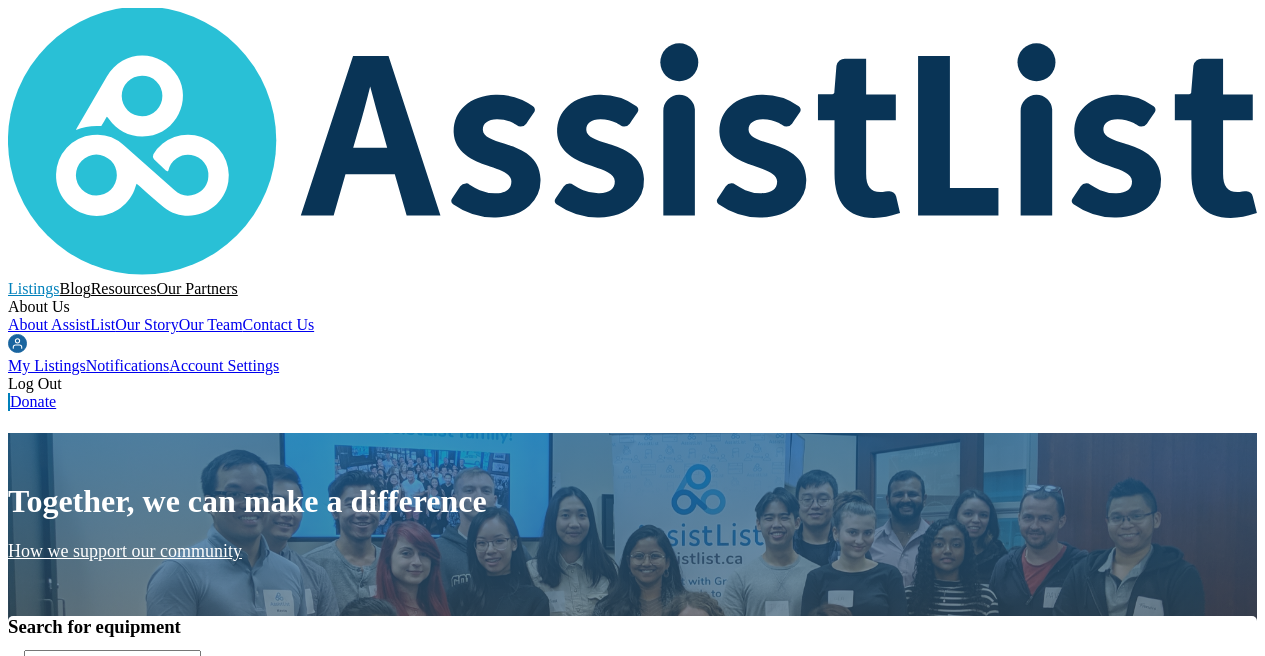scroll, scrollTop: 0, scrollLeft: 0, axis: both 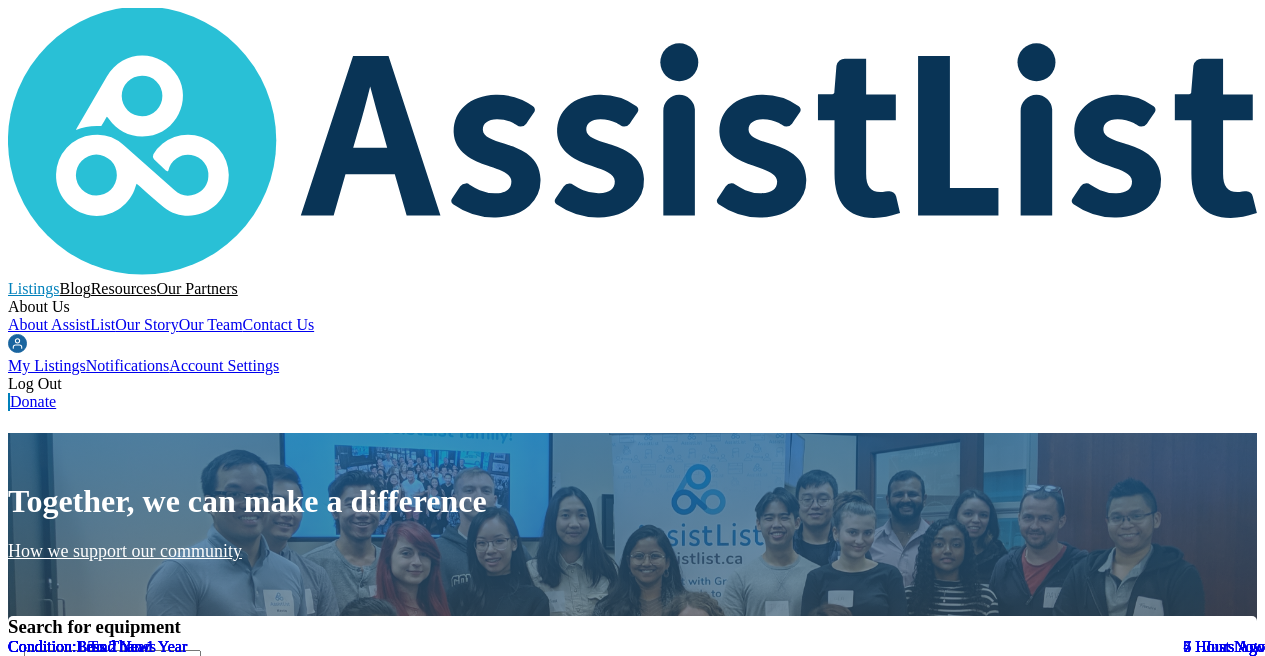 click at bounding box center [112, 660] 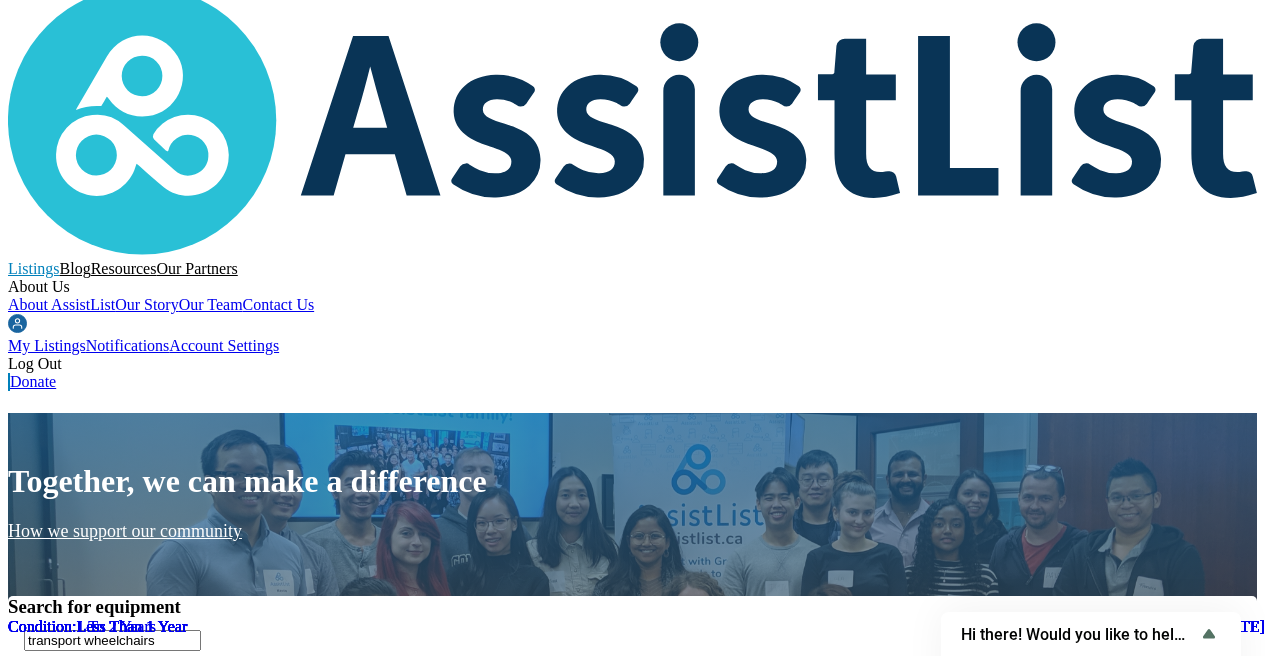 scroll, scrollTop: 17, scrollLeft: 0, axis: vertical 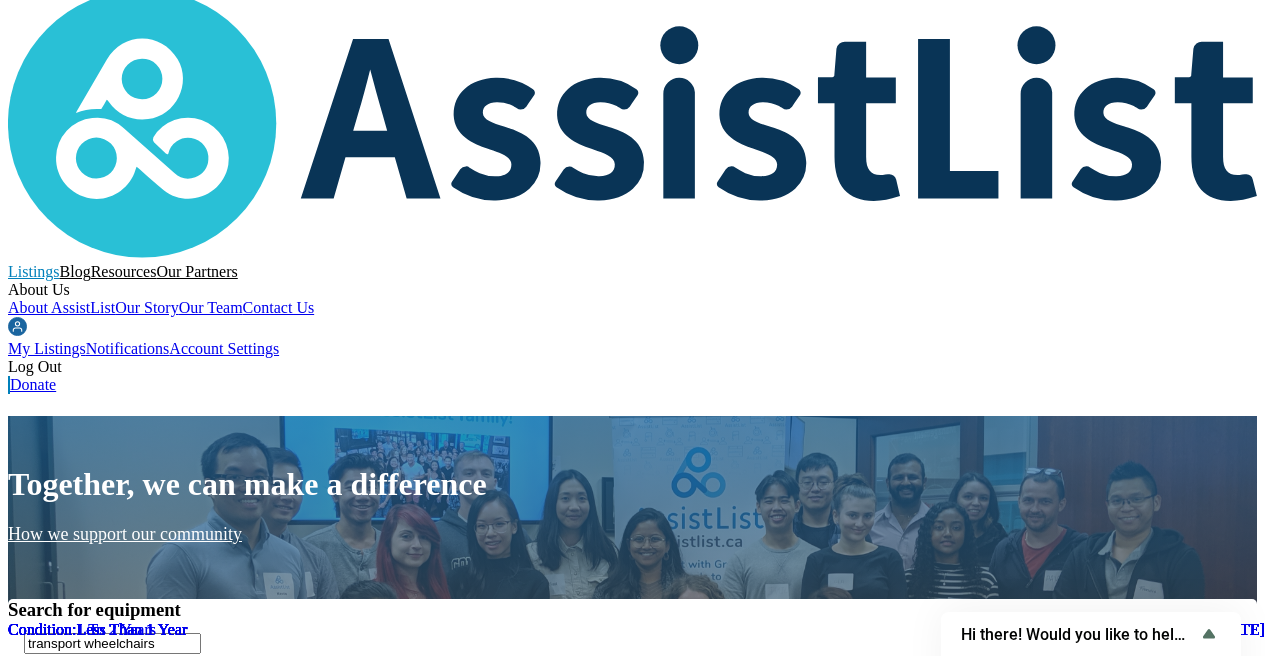 drag, startPoint x: 283, startPoint y: 284, endPoint x: 65, endPoint y: 289, distance: 218.05733 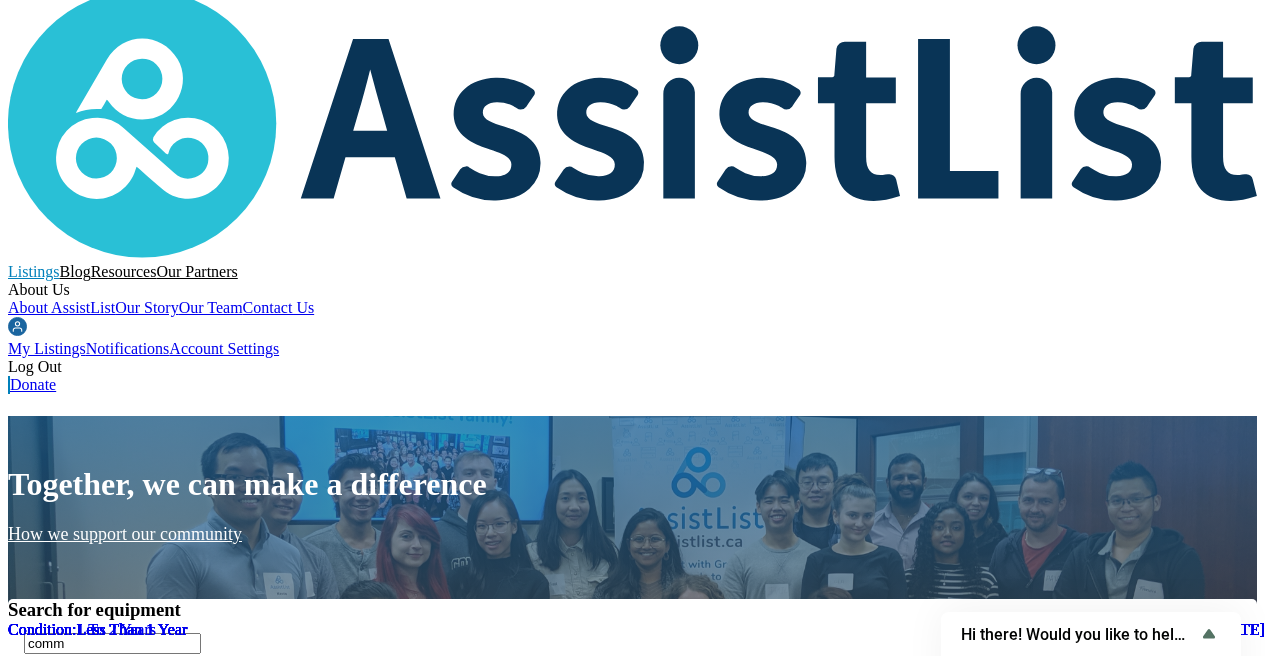click on "Commode" at bounding box center (660, 696) 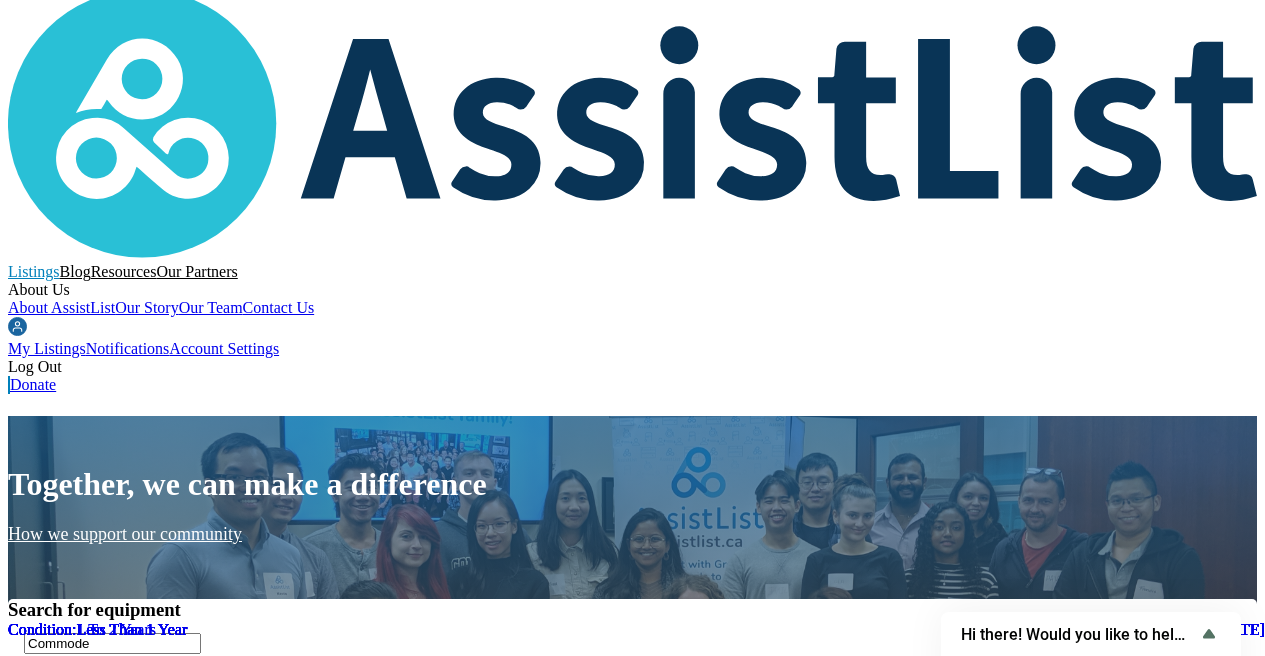 click on "Go" at bounding box center [41, 681] 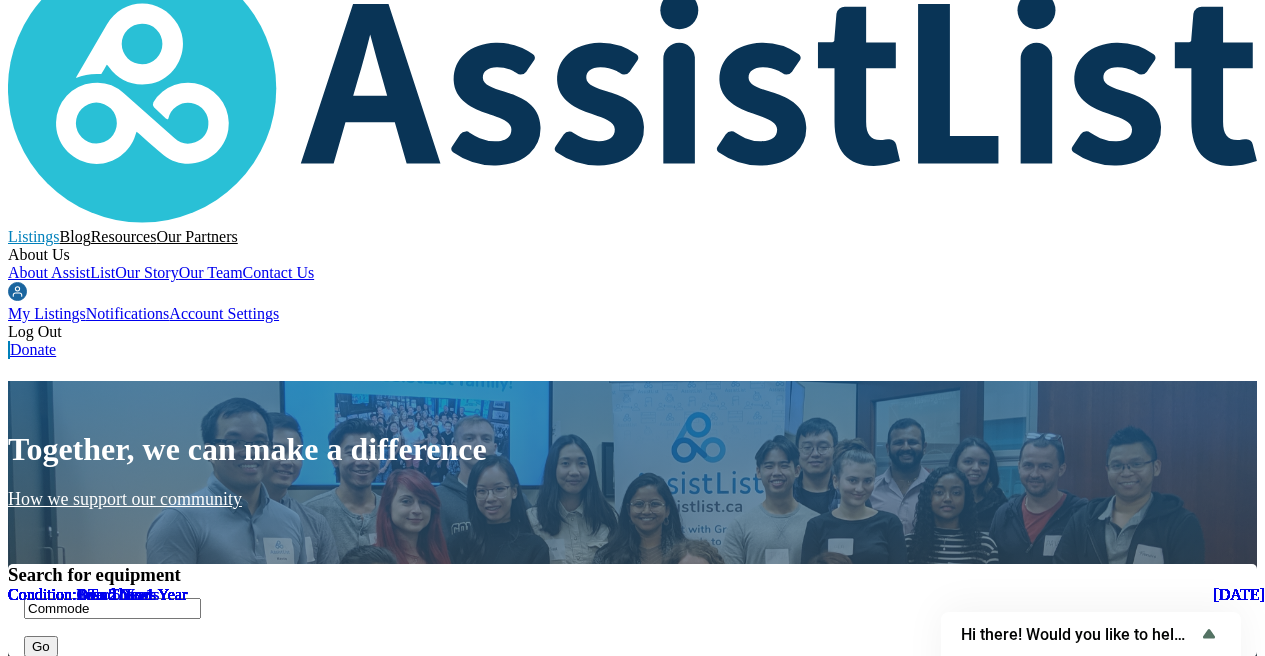 scroll, scrollTop: 0, scrollLeft: 0, axis: both 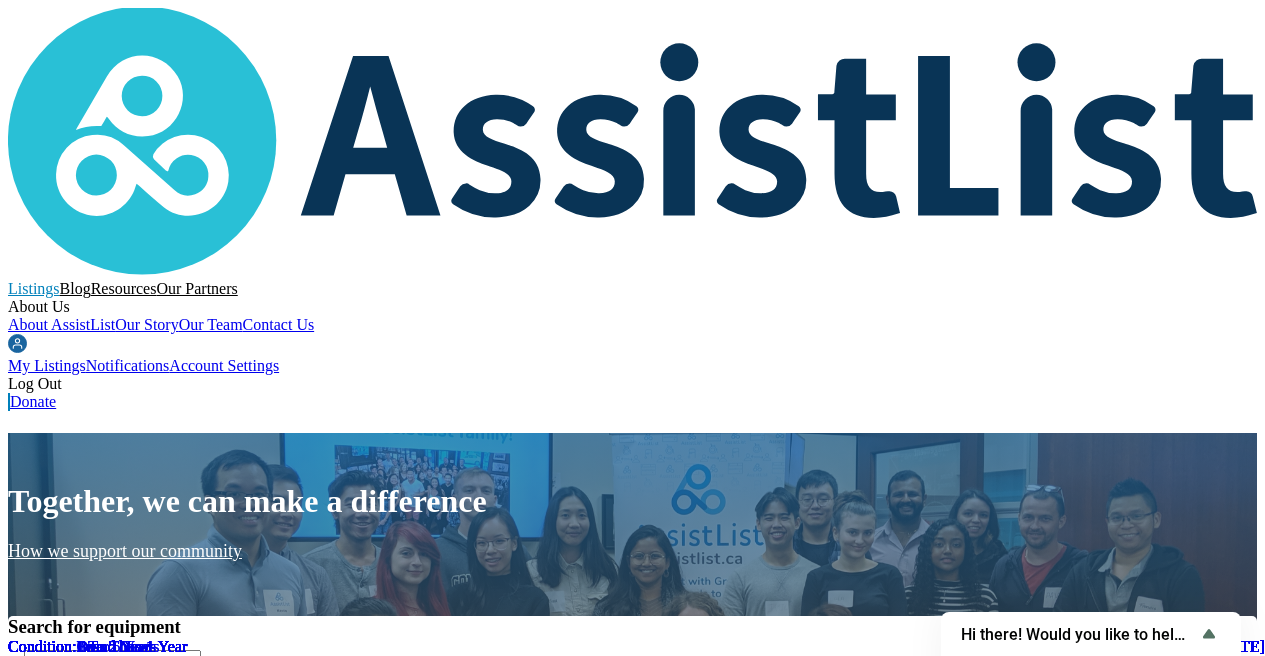 click on "Listings" at bounding box center [34, 288] 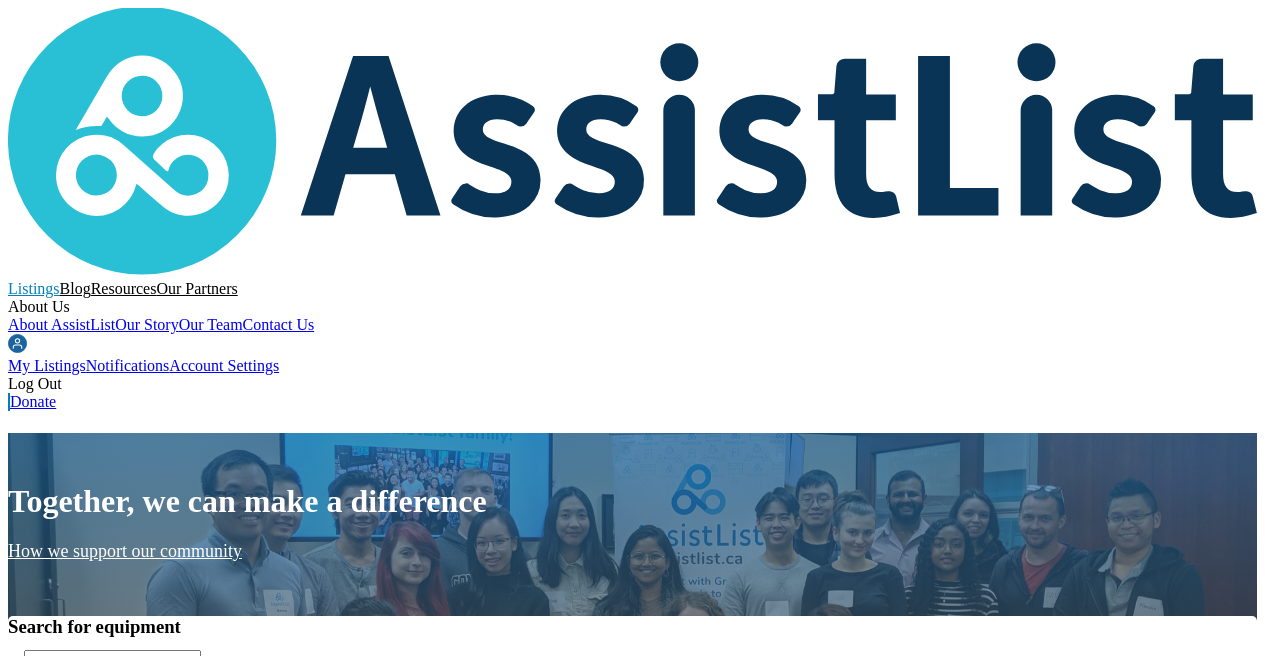 scroll, scrollTop: 0, scrollLeft: 0, axis: both 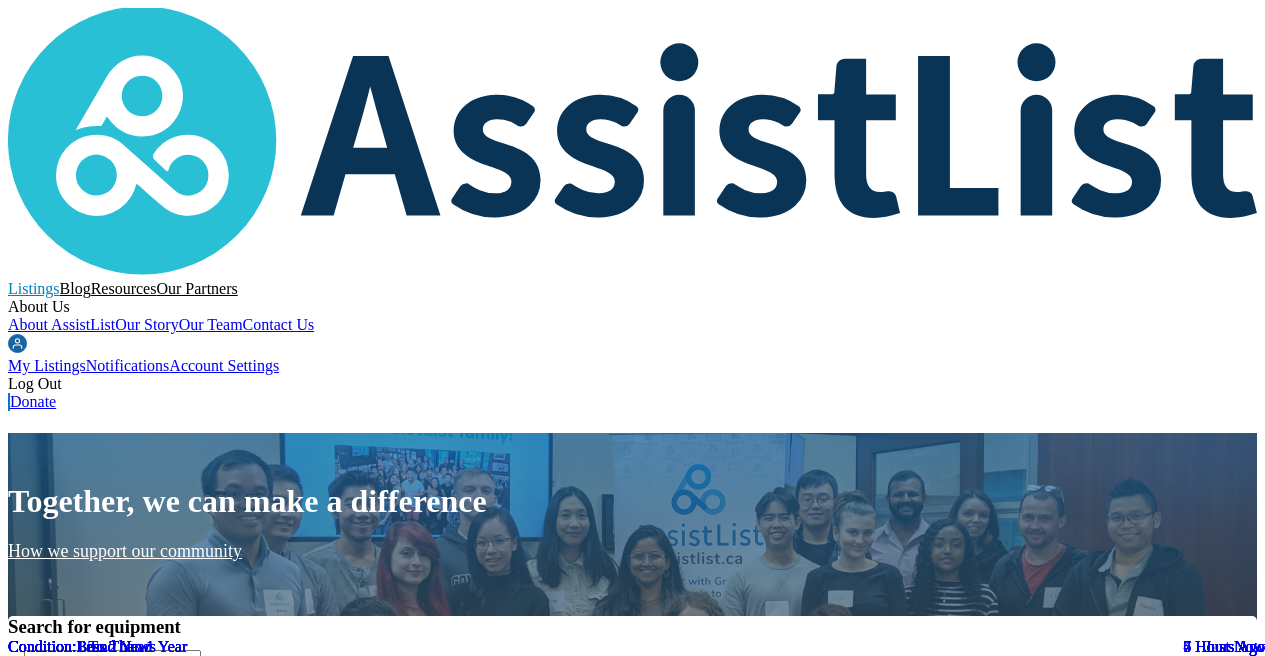 click on "Create Listing" at bounding box center [53, 770] 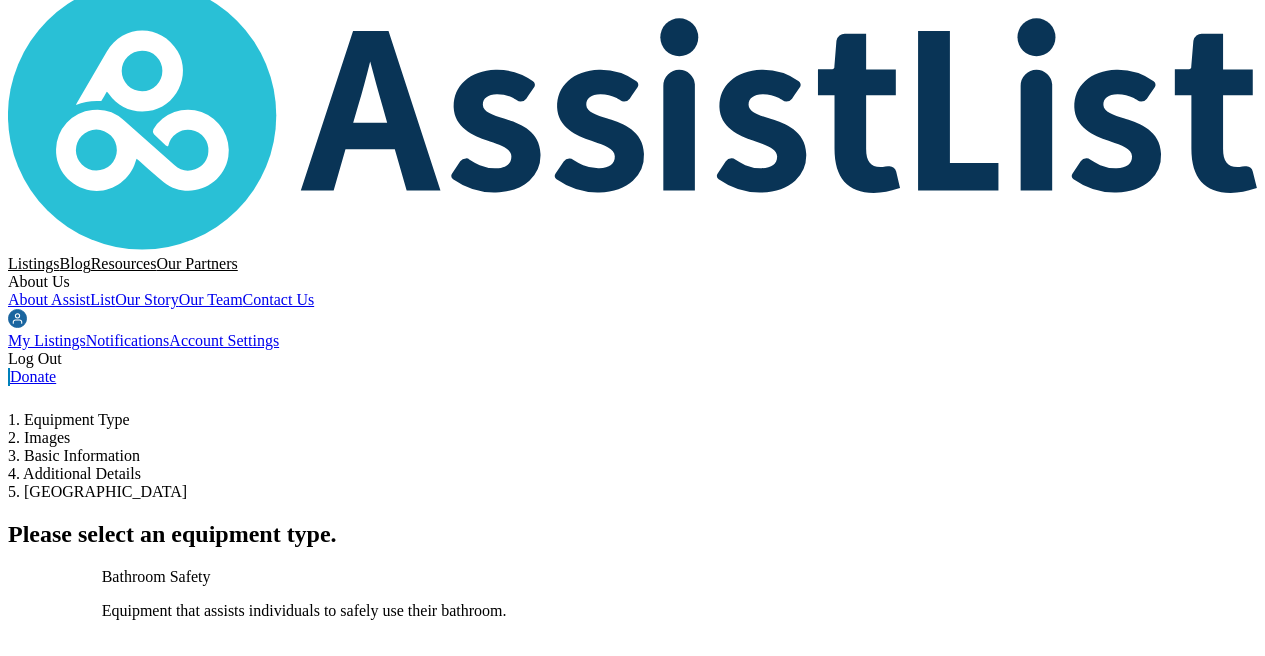 scroll, scrollTop: 60, scrollLeft: 0, axis: vertical 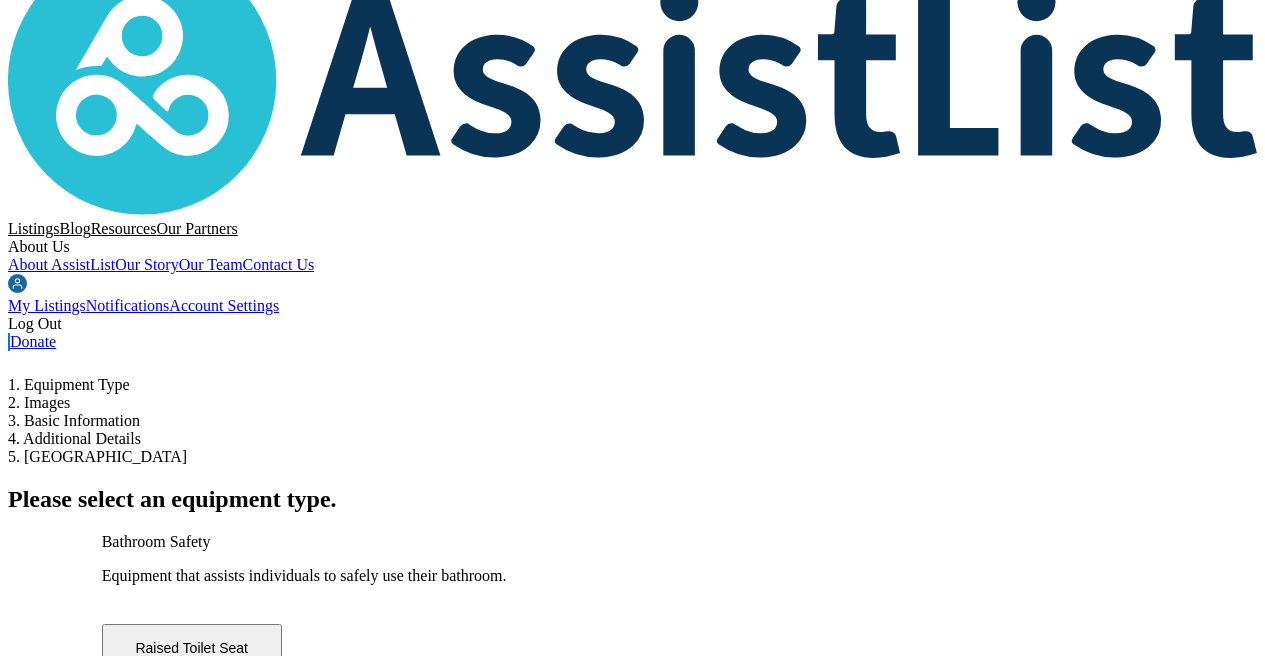 click on "Mobility" at bounding box center [633, 1727] 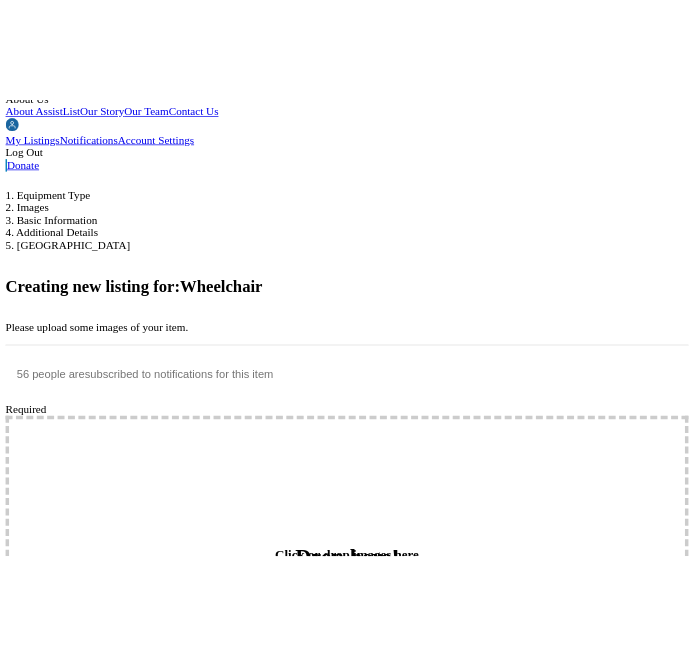 scroll, scrollTop: 219, scrollLeft: 0, axis: vertical 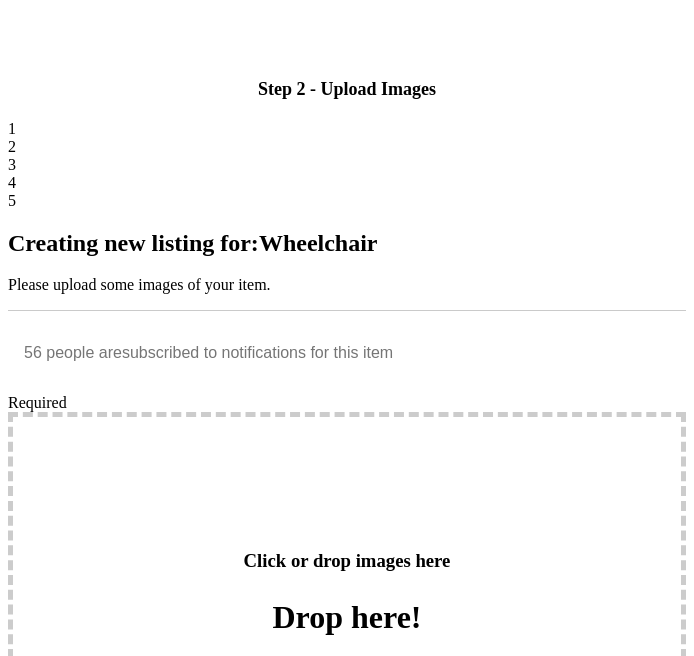 drag, startPoint x: 610, startPoint y: 115, endPoint x: 745, endPoint y: 111, distance: 135.05925 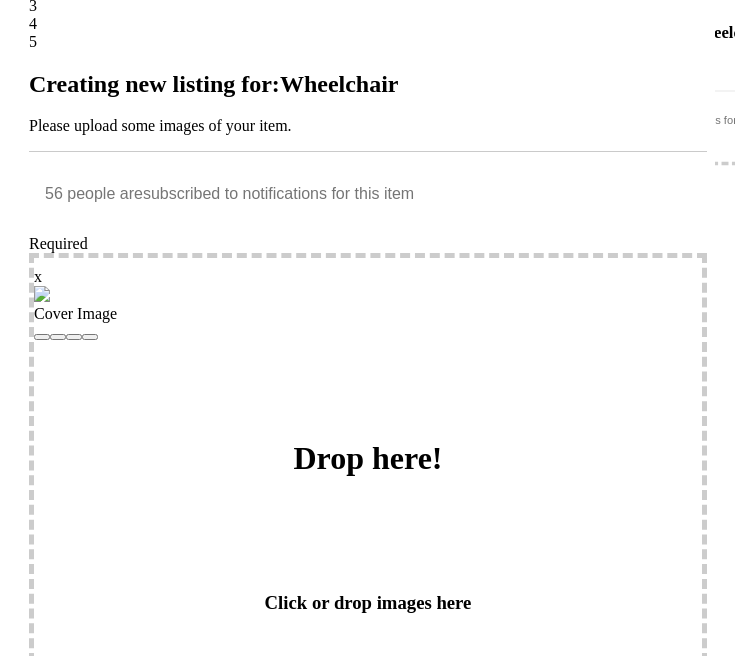 scroll, scrollTop: 358, scrollLeft: 0, axis: vertical 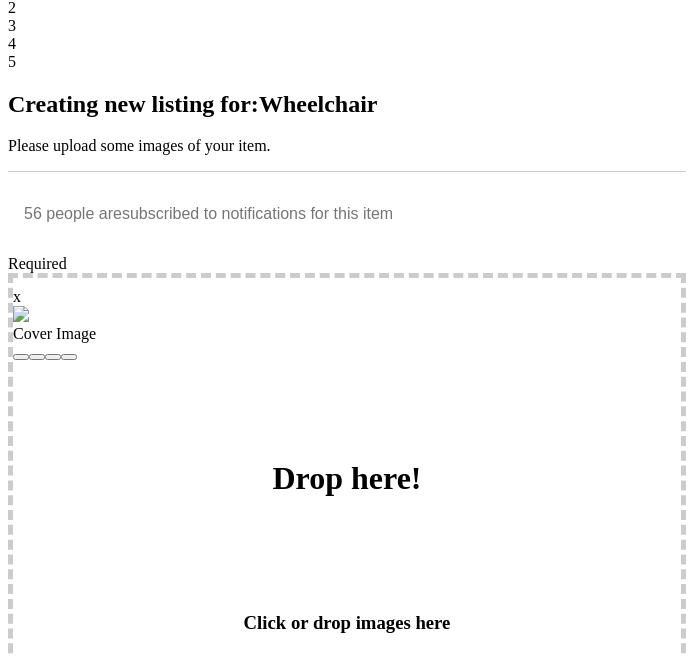 click on "Next Step" at bounding box center [199, 693] 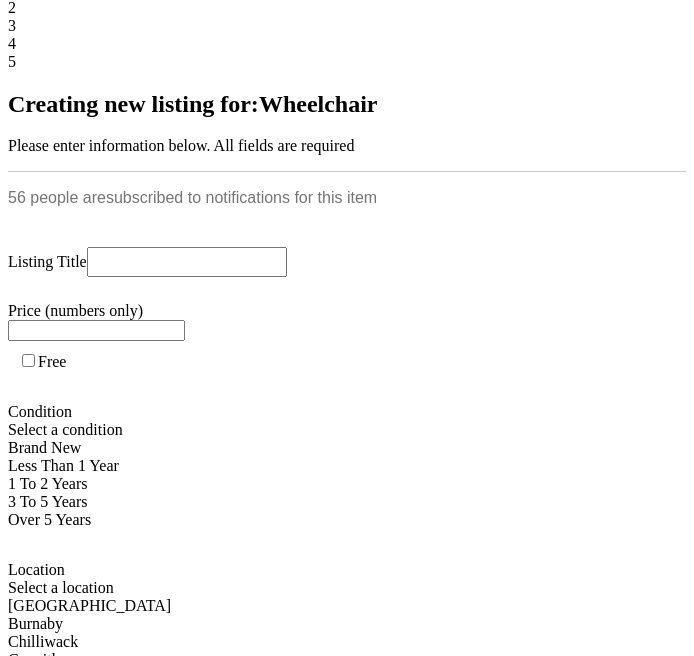 click on "56   people are  subscribed to notifications for this item Listing Title Price (numbers only) Free Condition Select a condition Brand New Less Than 1 Year 1 To 2 Years 3 To 5 Years Over 5 Years Location Select a location Abbotsford Burnaby Chilliwack Coquitlam Delta Langley Maple Ridge Mission New Westminster Northern Interior BC North Vancouver Northwest BC Pitt Meadows Port Coquitlam Port Moody Richmond Surrey Vancouver West Vancouver White Rock Other   Previous Step     Next Step" at bounding box center (347, 608) 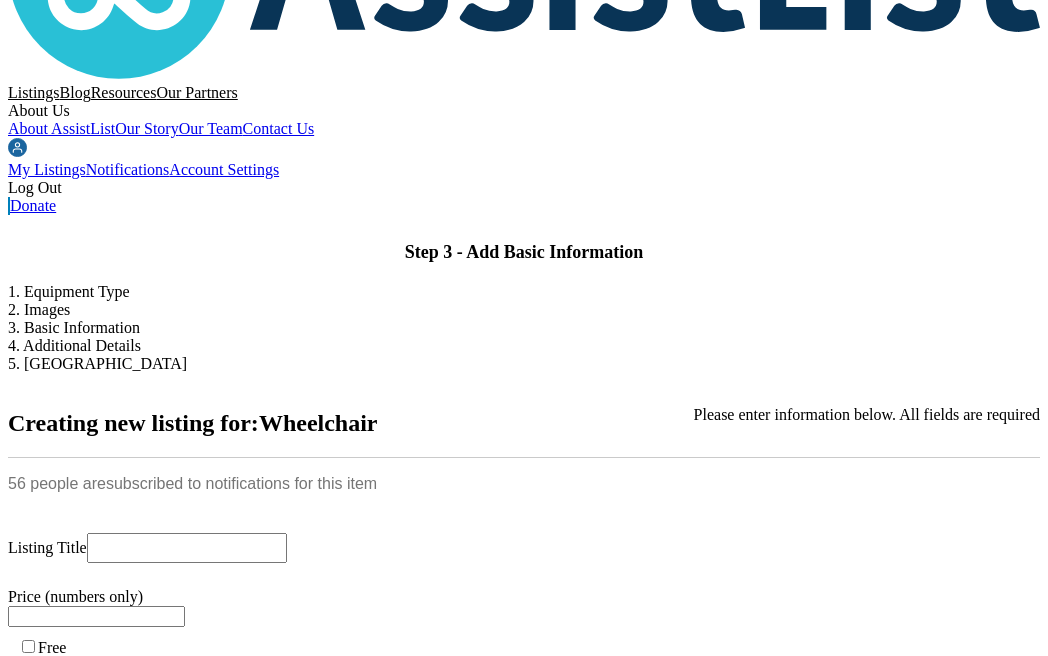 scroll, scrollTop: 157, scrollLeft: 0, axis: vertical 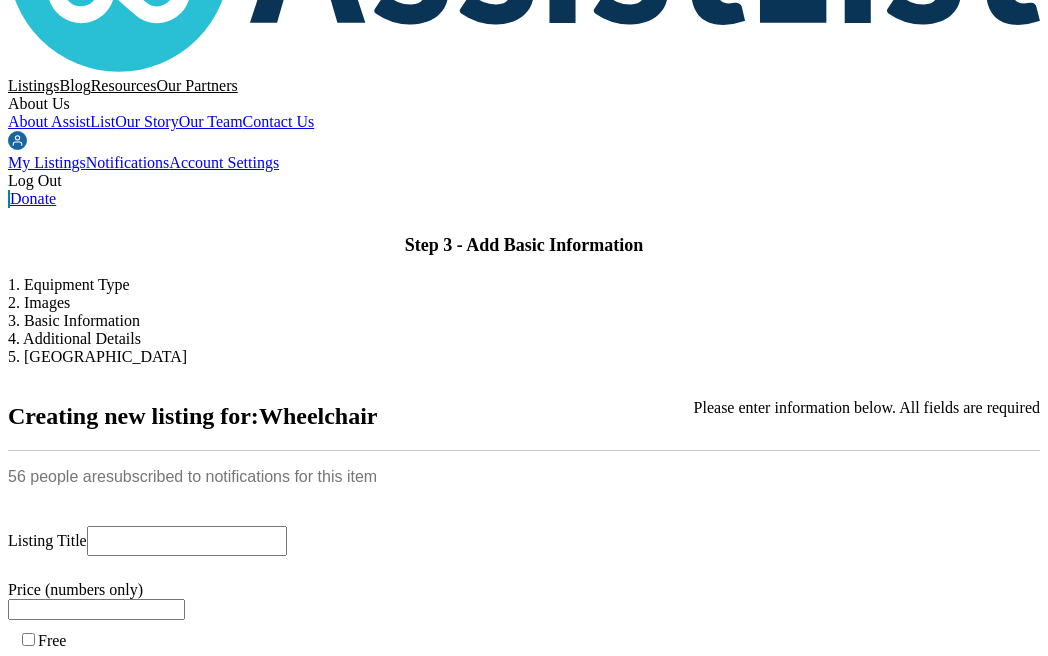 click at bounding box center [187, 541] 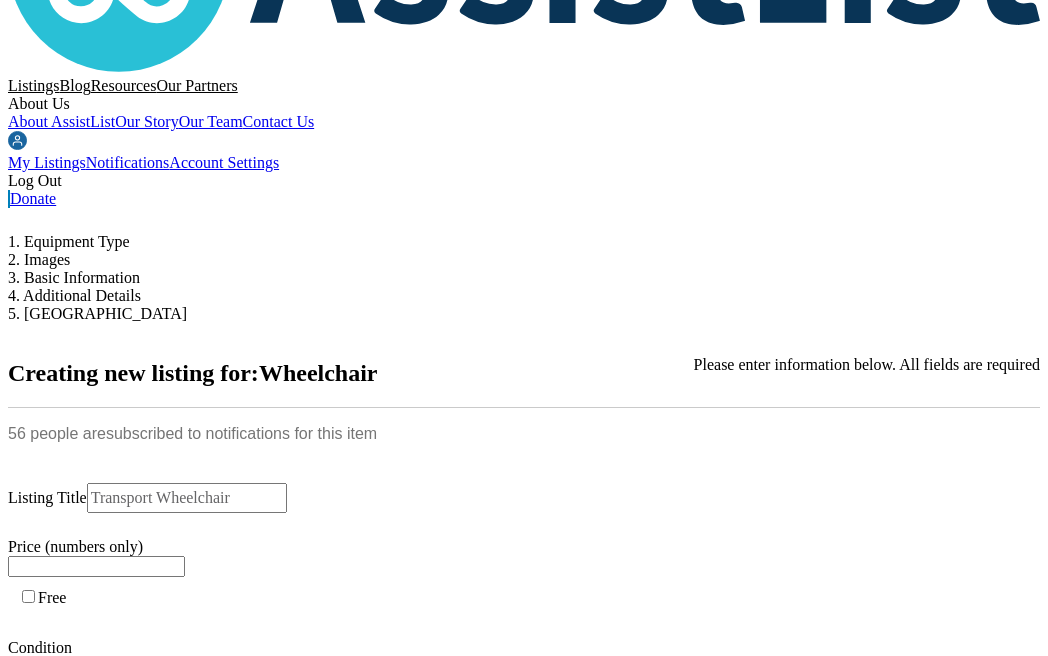 type on "Transport Wheelchair" 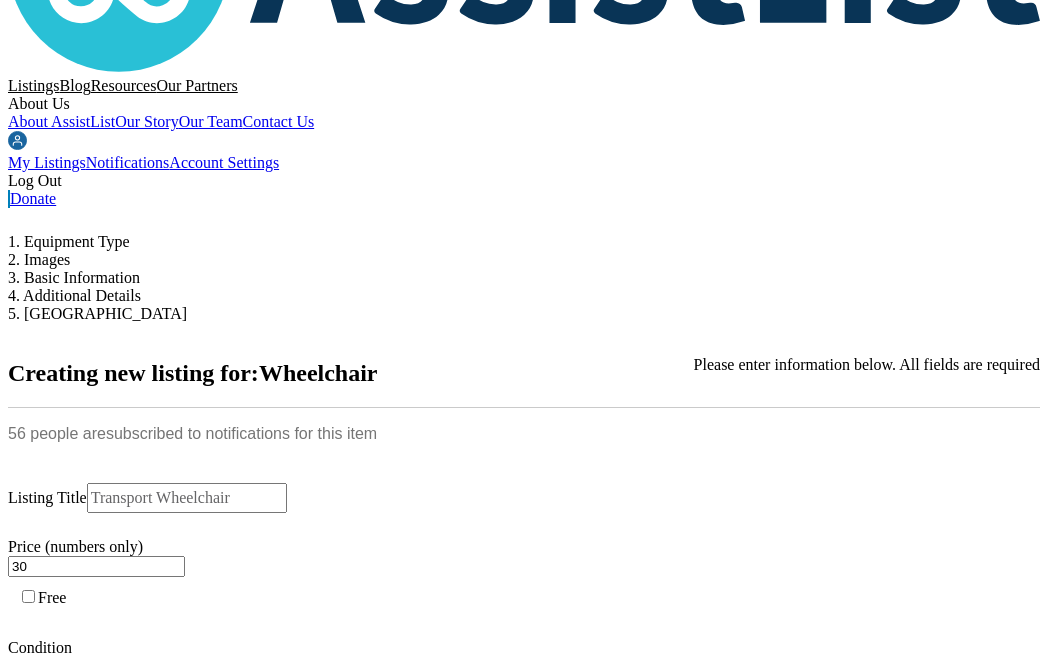type on "30" 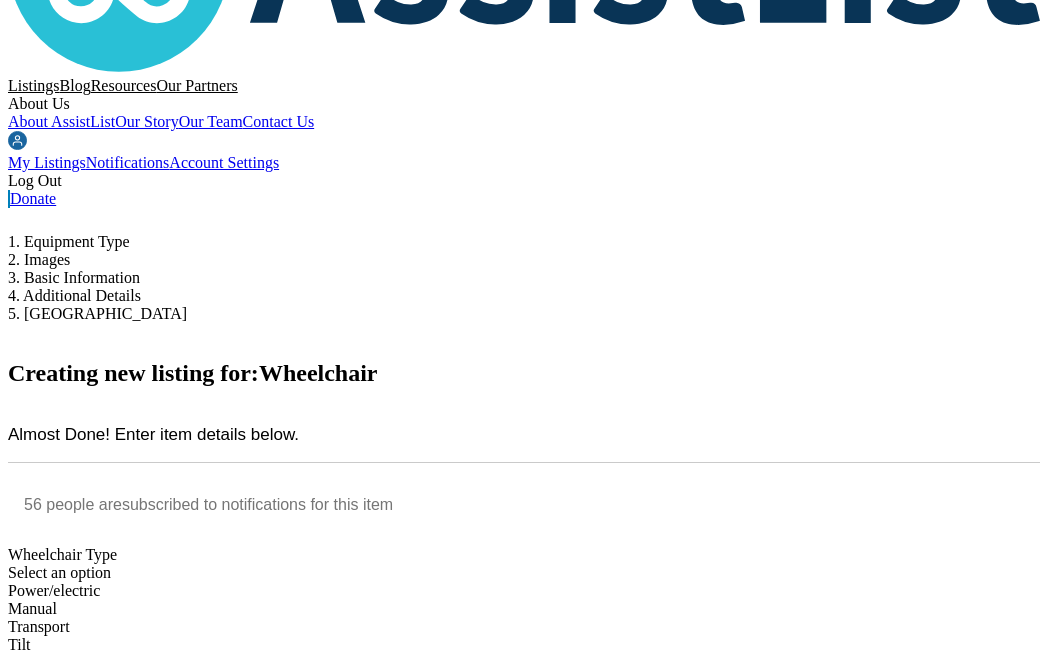 click at bounding box center [8, 582] 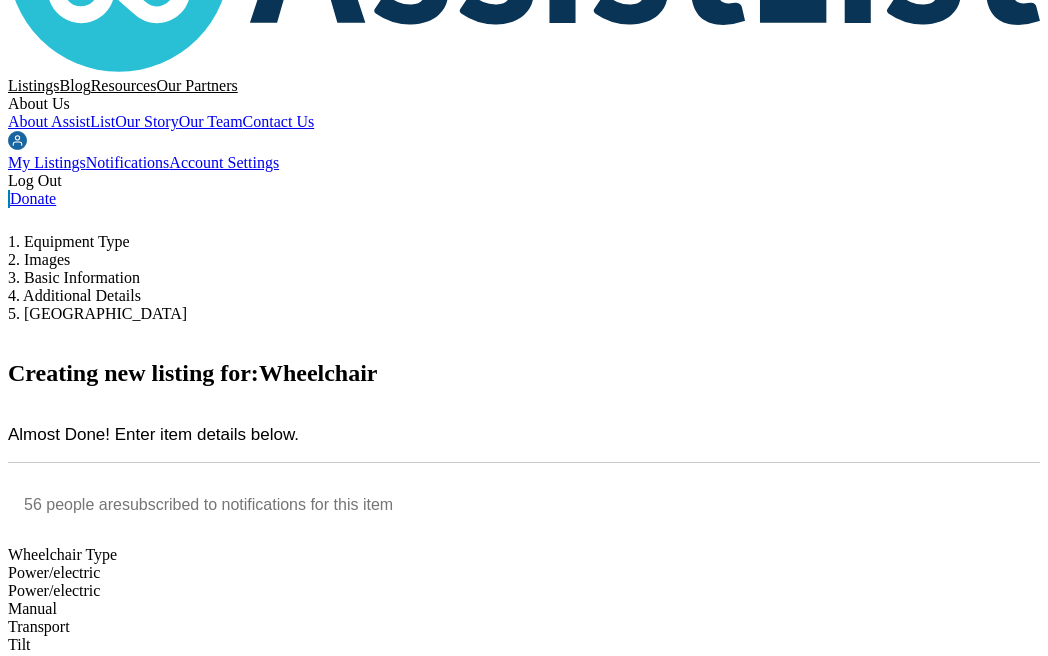 click on "Transport" at bounding box center [39, 626] 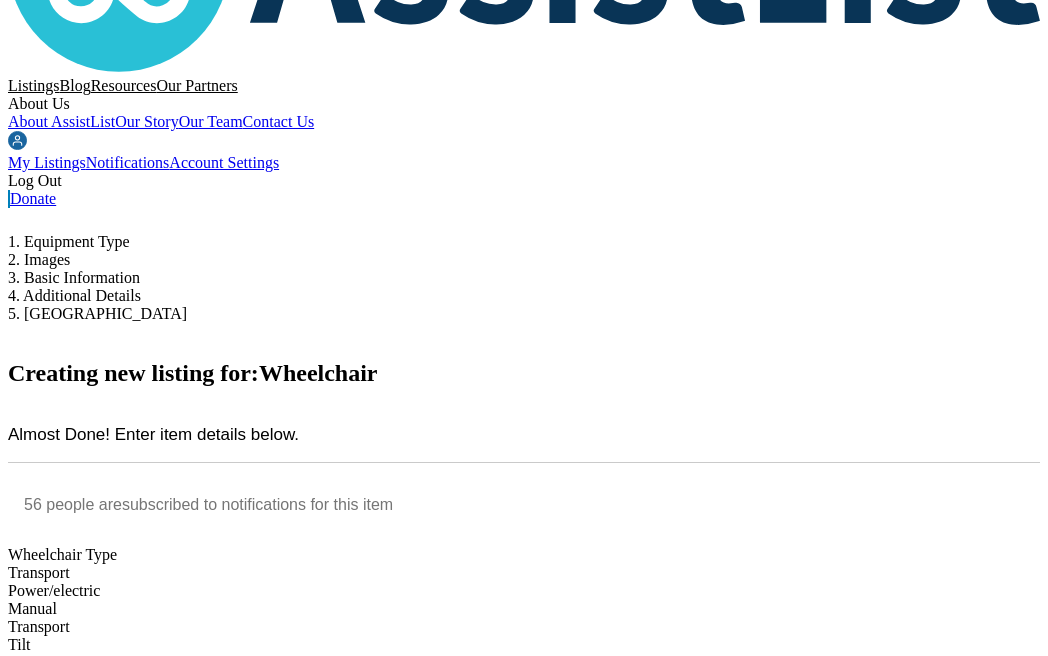 click at bounding box center (8, 738) 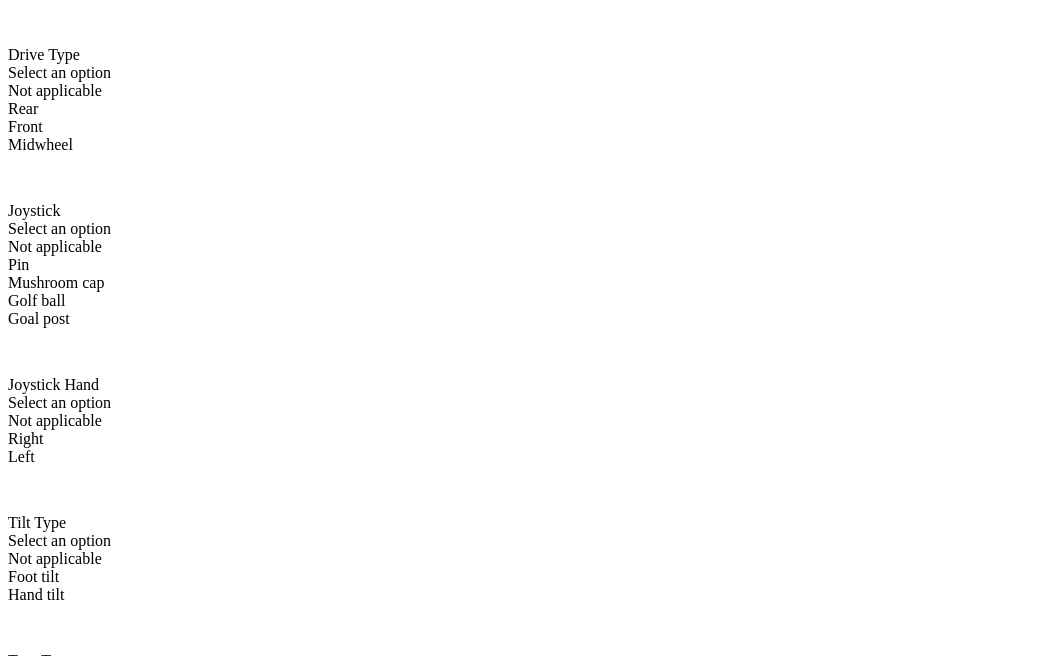 scroll, scrollTop: 2937, scrollLeft: 0, axis: vertical 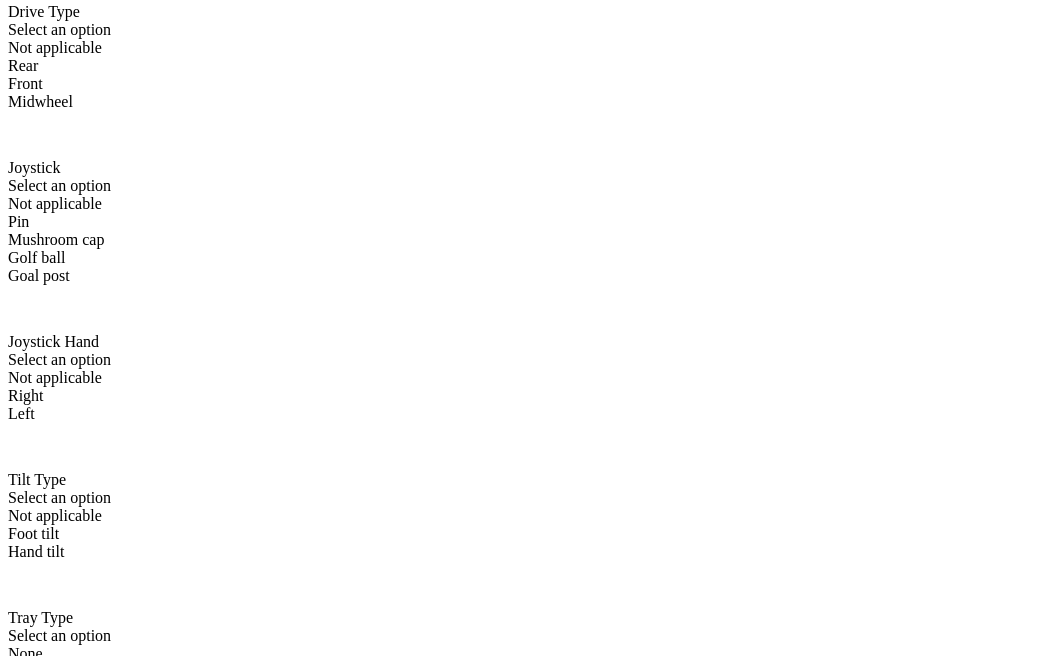 click at bounding box center [184, 852] 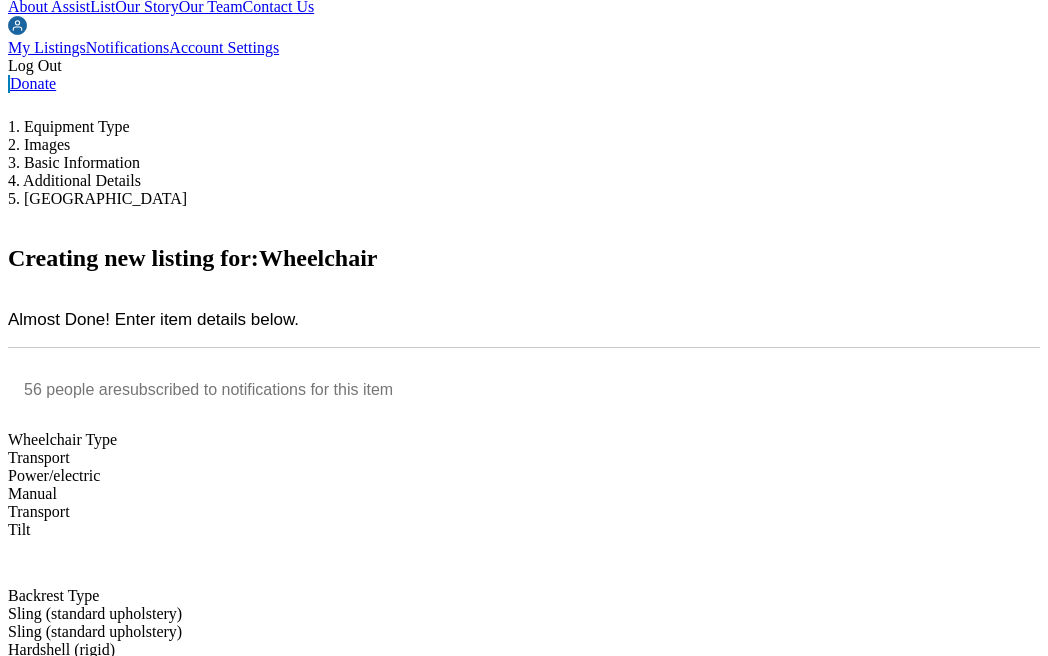 scroll, scrollTop: 275, scrollLeft: 0, axis: vertical 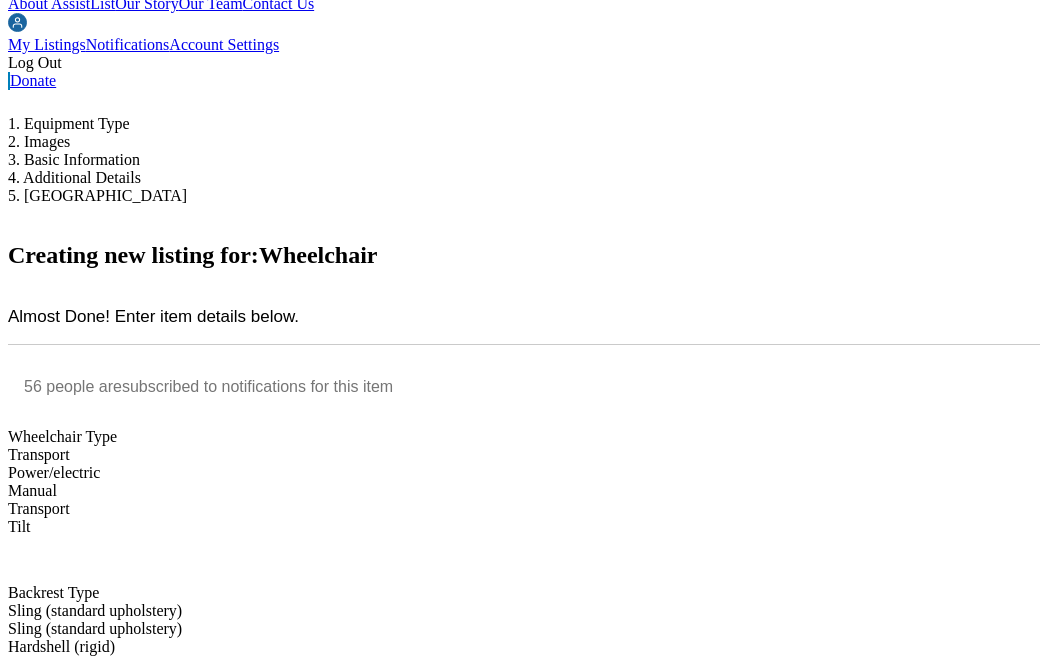 click at bounding box center [179, 737] 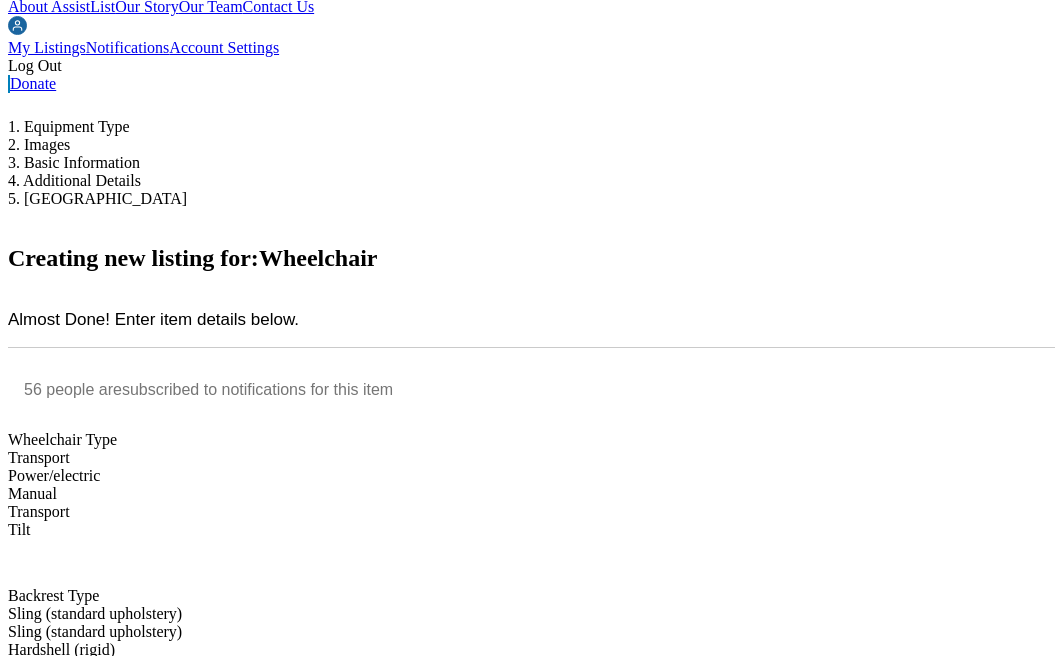 click at bounding box center [8, 3701] 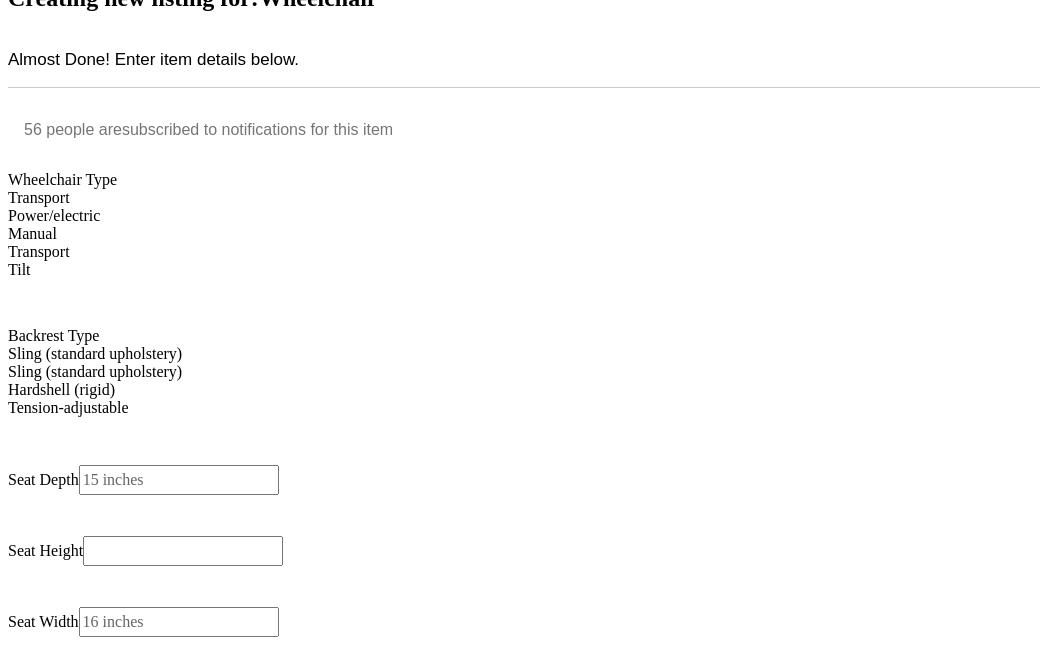 scroll, scrollTop: 538, scrollLeft: 0, axis: vertical 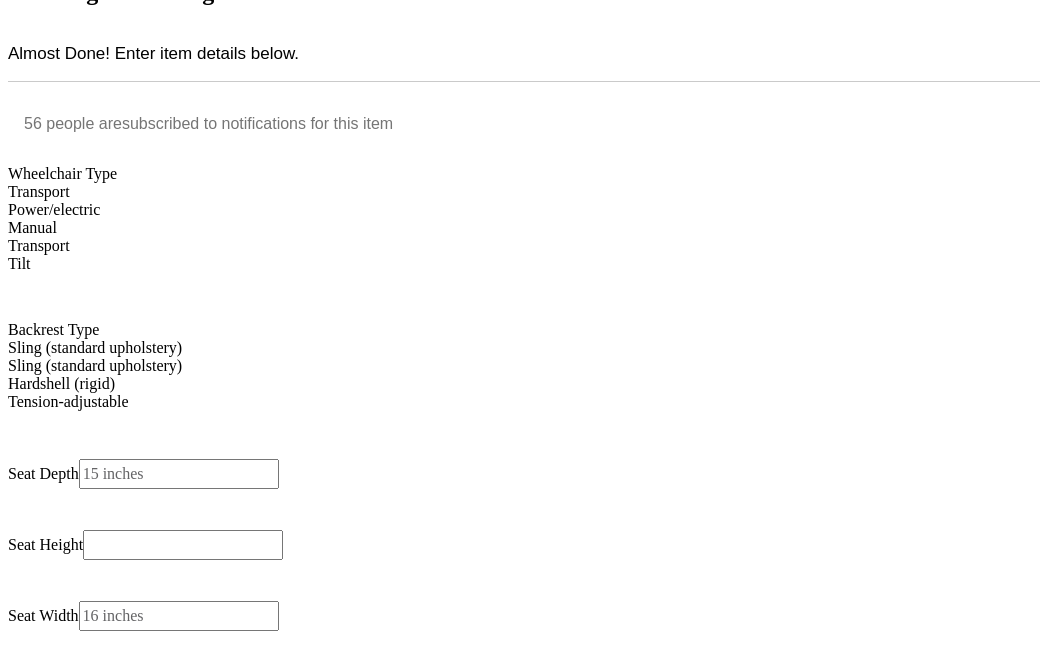 click at bounding box center [8, 708] 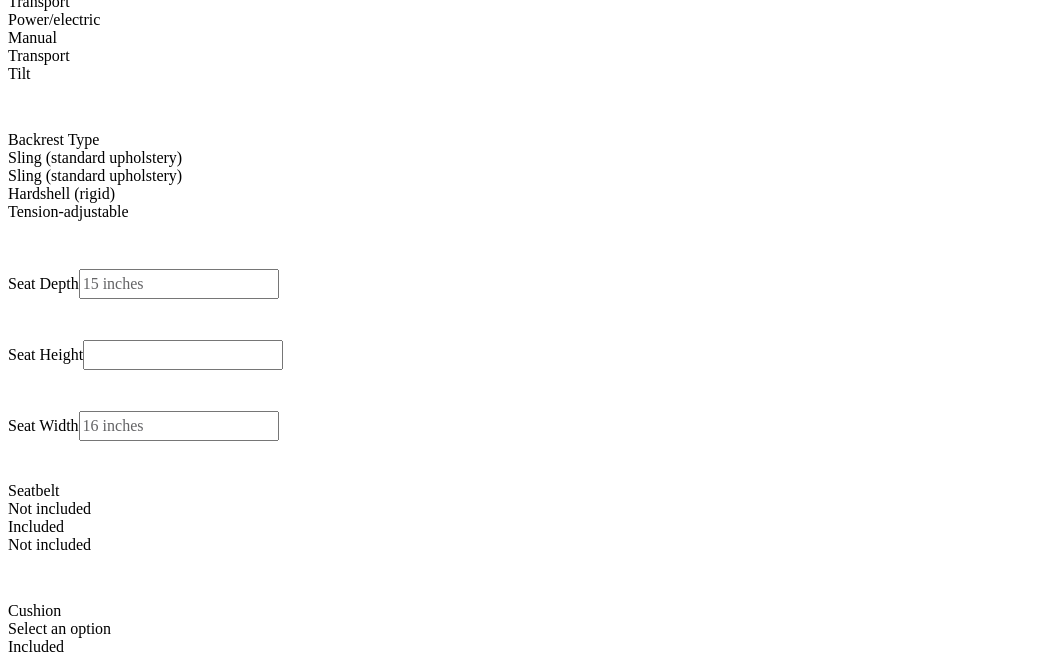 scroll, scrollTop: 738, scrollLeft: 0, axis: vertical 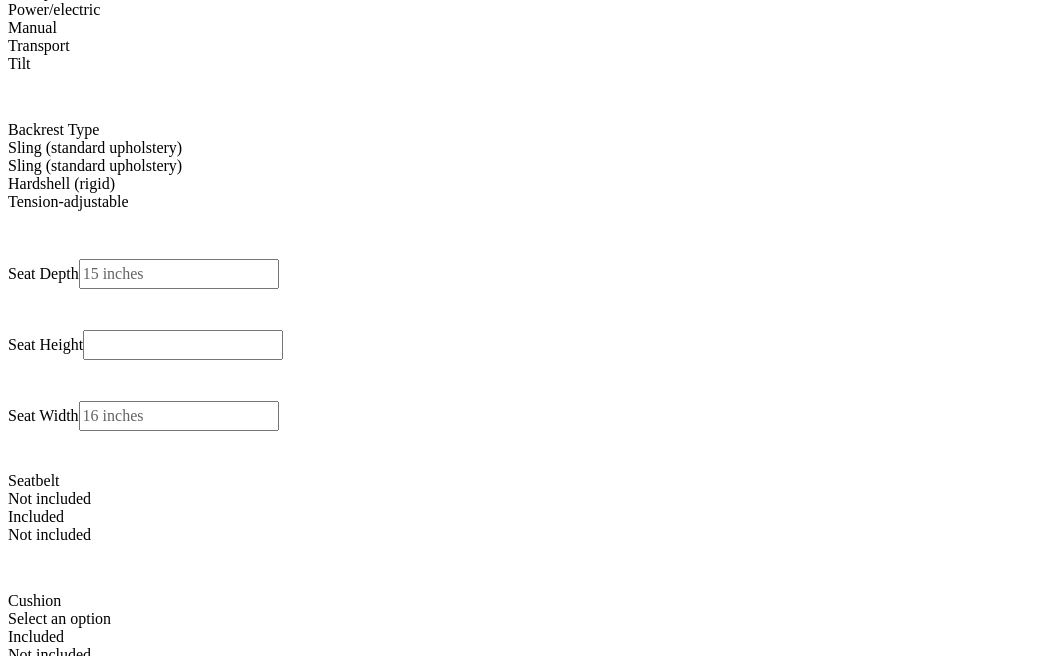 click at bounding box center [8, 628] 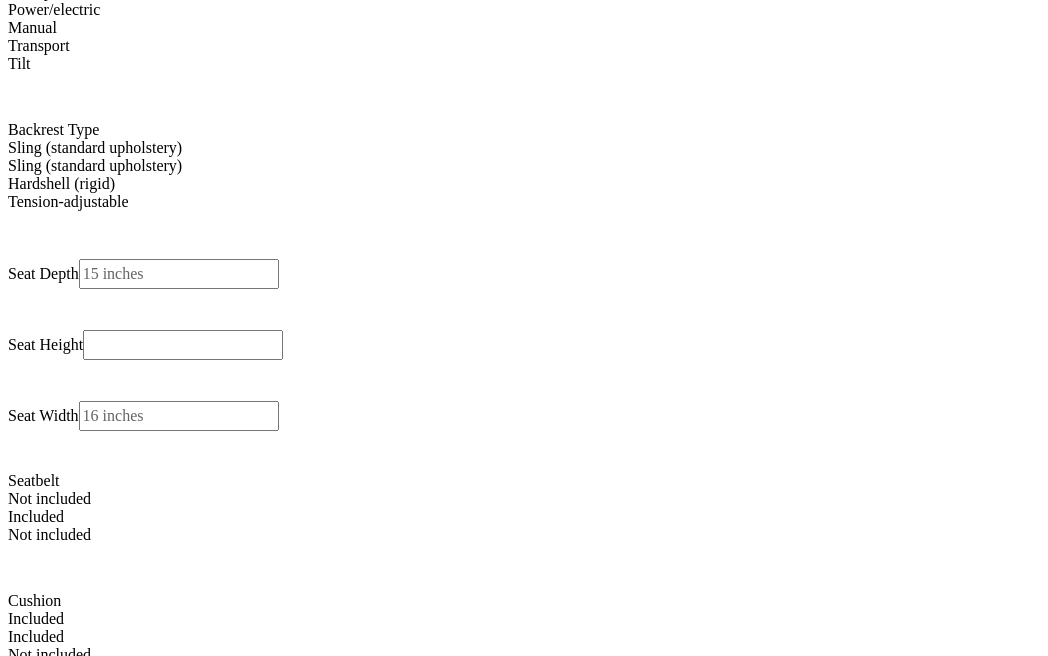 click on "Not included" at bounding box center (524, 655) 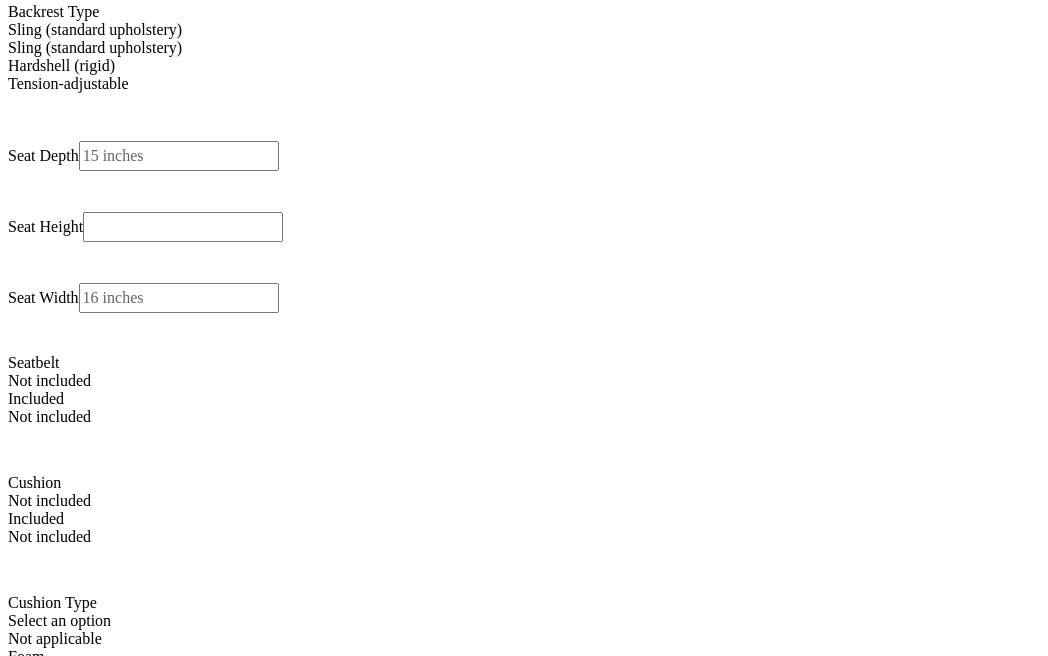 scroll, scrollTop: 863, scrollLeft: 0, axis: vertical 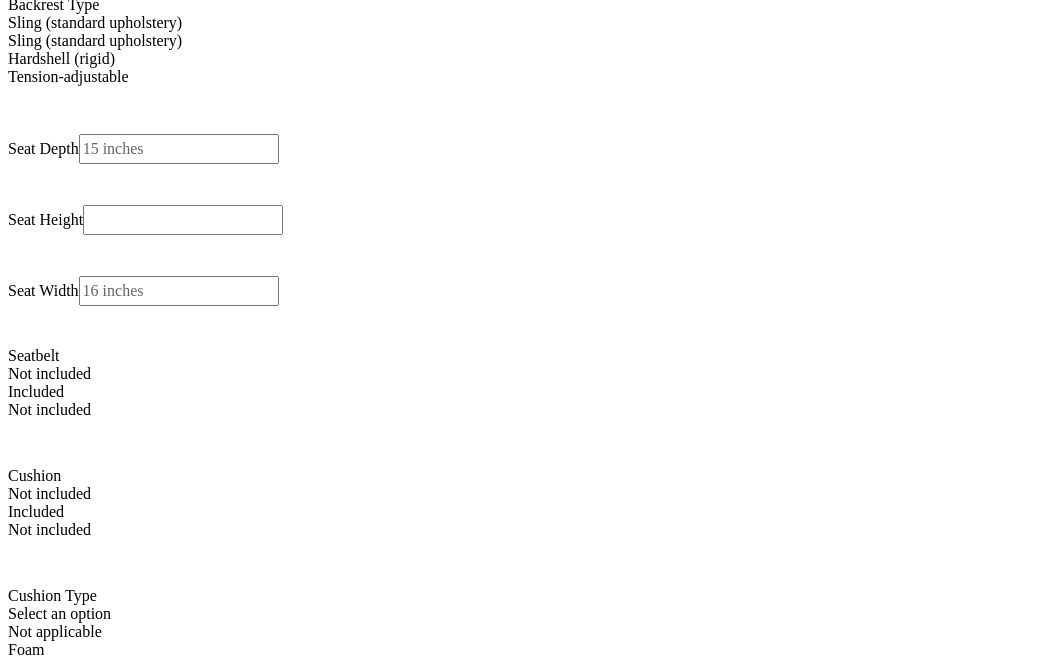 click at bounding box center [8, 623] 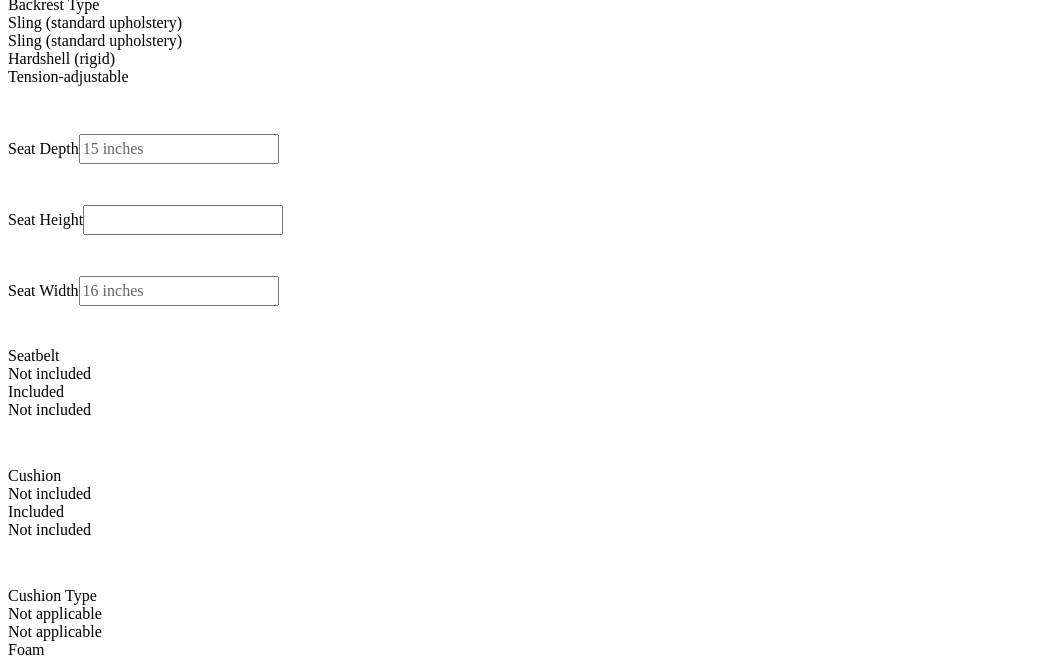 click on "Not applicable" at bounding box center [524, 632] 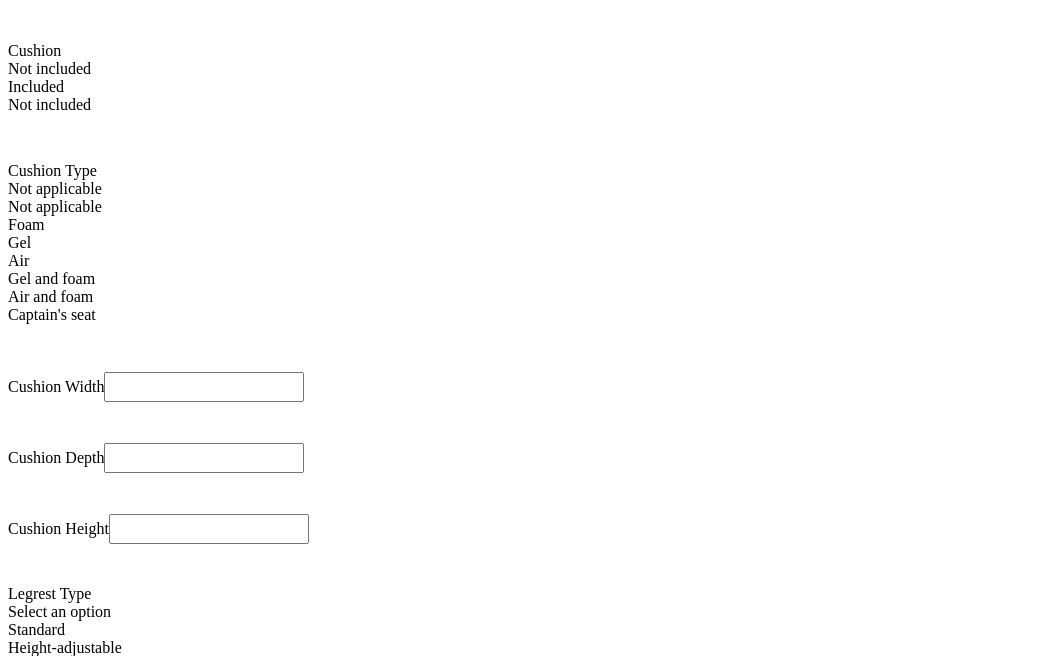 scroll, scrollTop: 1289, scrollLeft: 0, axis: vertical 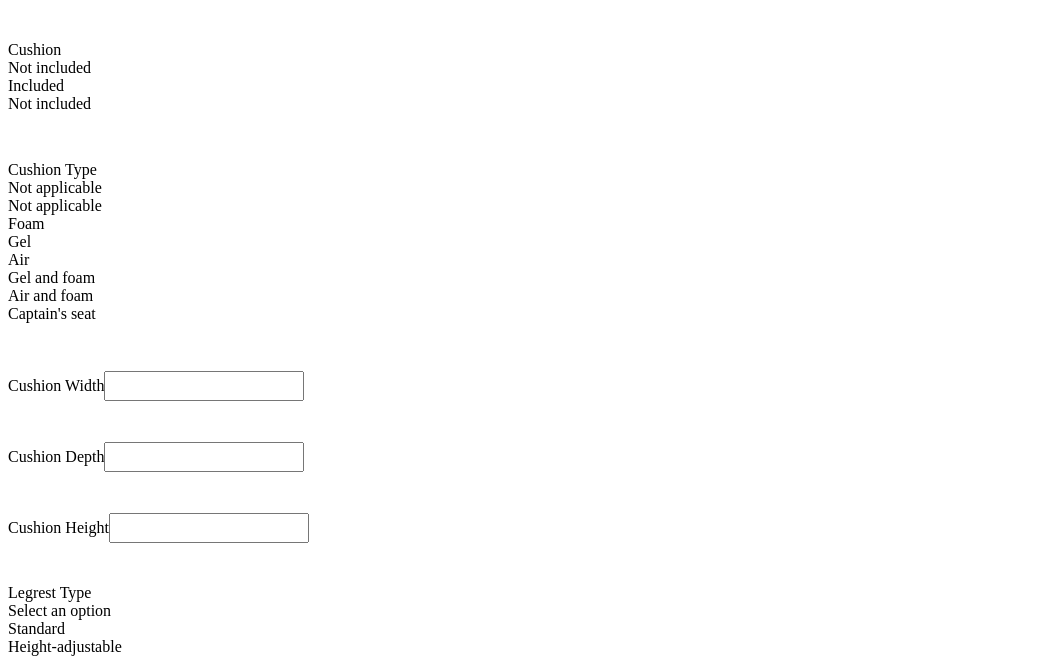 click at bounding box center [8, 620] 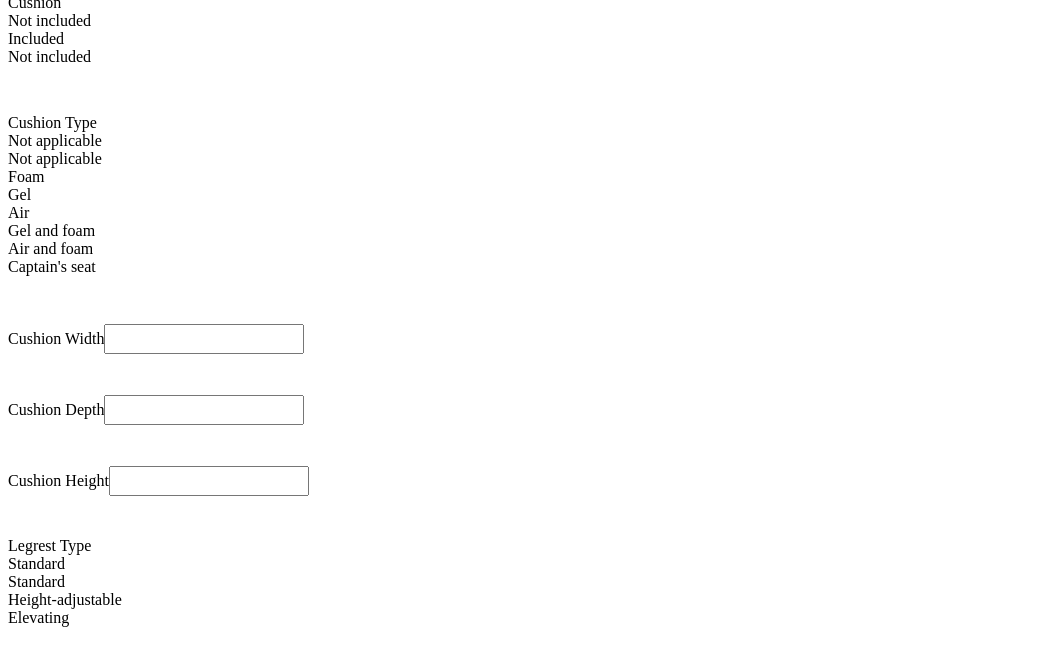 scroll, scrollTop: 1345, scrollLeft: 0, axis: vertical 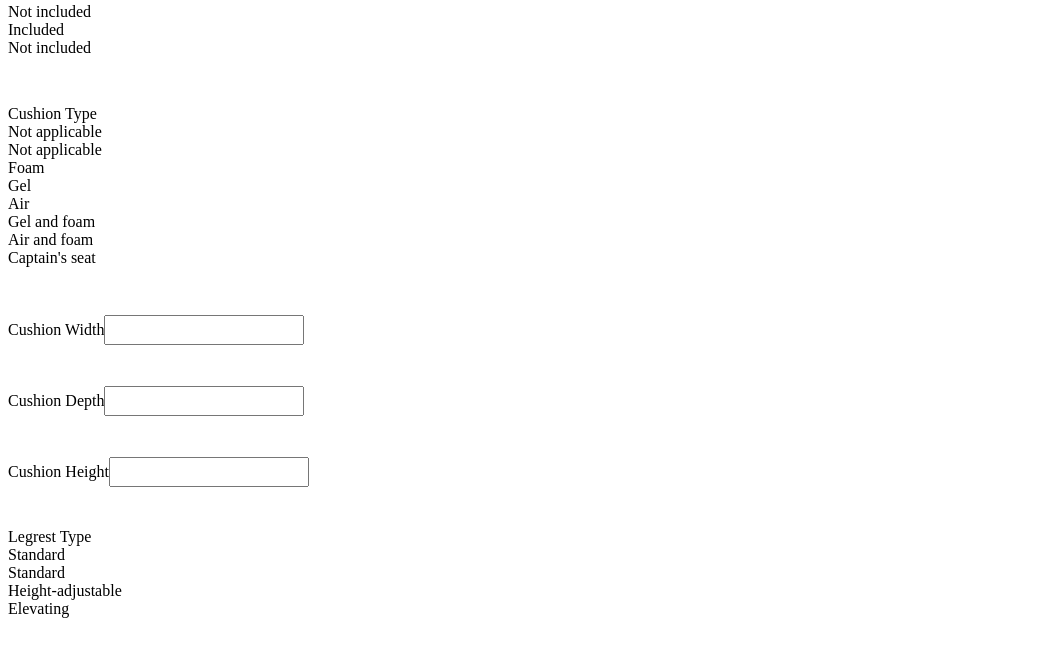 click at bounding box center (8, 564) 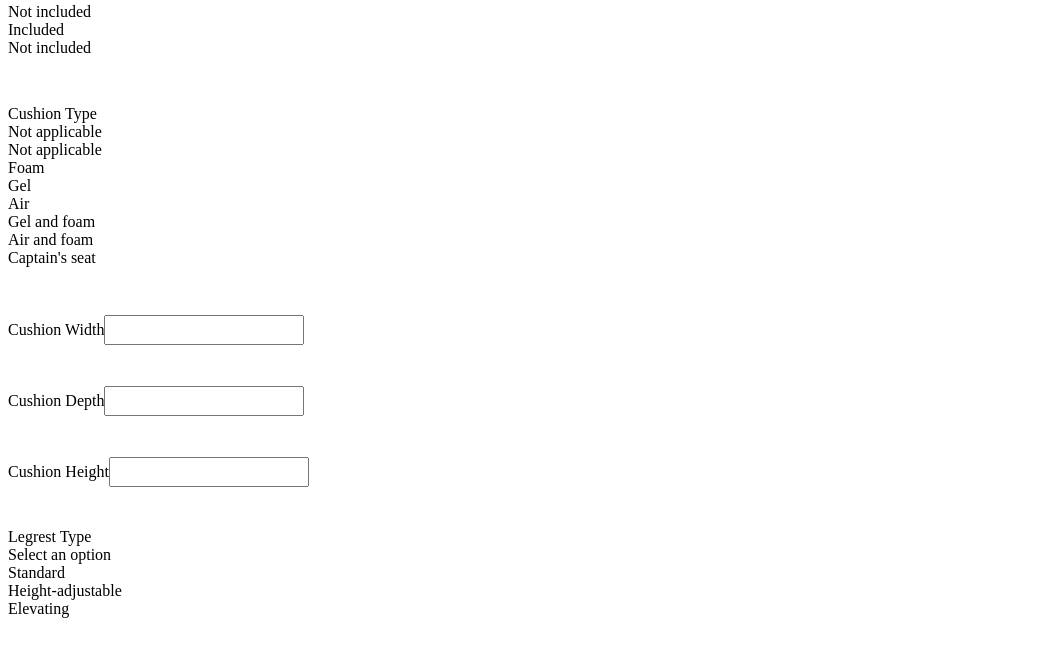 click at bounding box center [8, 564] 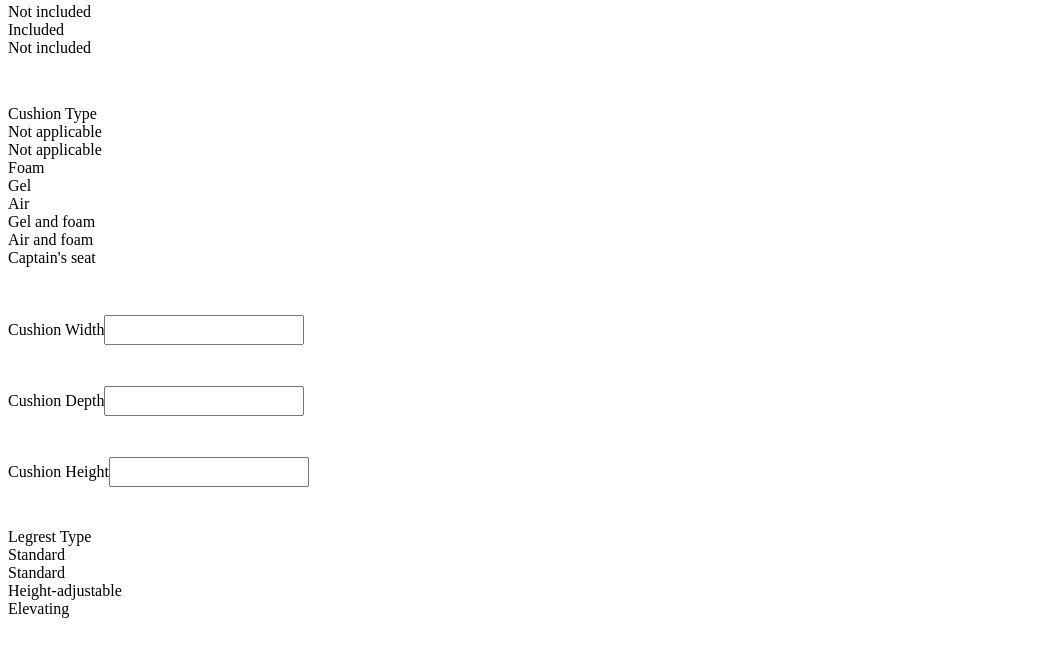 click on "1. Equipment Type 2. Images 3. Basic Information 4. Additional Details 5. Preview Creating new listing for:  Wheelchair Almost Done! Enter item details below. 56   people are  subscribed to notifications for this item Wheelchair Type Transport Power/electric Manual Transport Tilt Backrest Type Sling (standard upholstery) Sling (standard upholstery) Hardshell (rigid) Tension-adjustable Seat Depth 15 inches Seat Height Seat Width 16 inches Seatbelt Not included Included Not included Cushion Not included Included Not included Cushion Type Not applicable Not applicable Foam Gel Air Gel and foam Air and foam Captain's seat Cushion Width Cushion Depth Cushion Height Legrest Type Standard Standard Height-adjustable Elevating Backrest Height Armrest Type Select an option Fixed Removeable Flip back Footrest Type Select an option Standard Angle-adjustable Headrest Select an option Included Not included Power Tilt Select an option Included Not included Power Seat Elevation Select an option Included Not included Included" at bounding box center [524, 808] 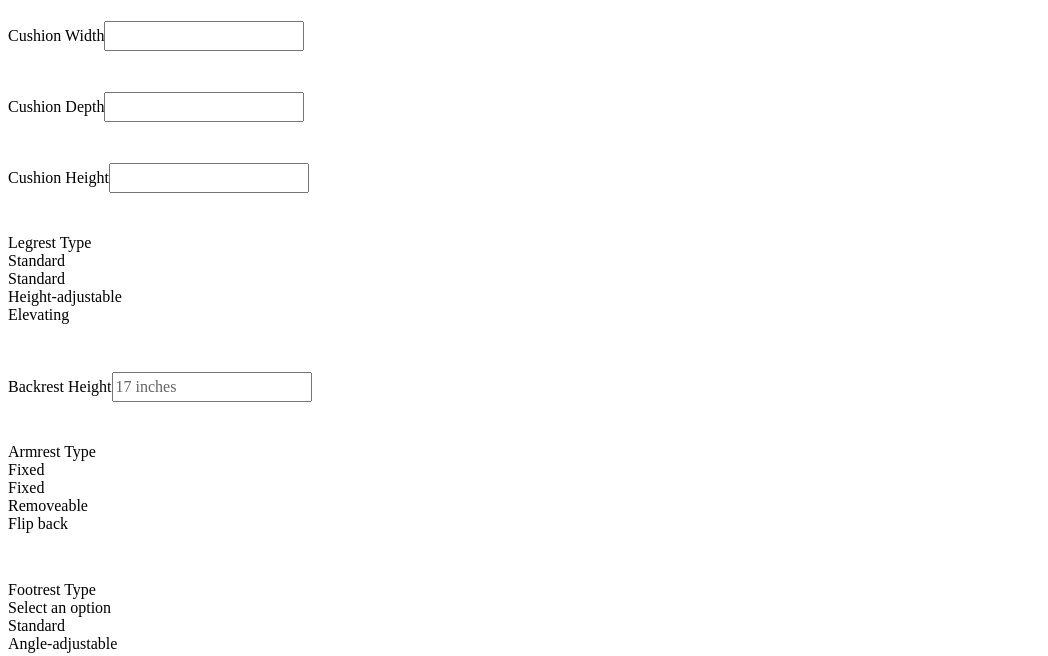 scroll, scrollTop: 1643, scrollLeft: 0, axis: vertical 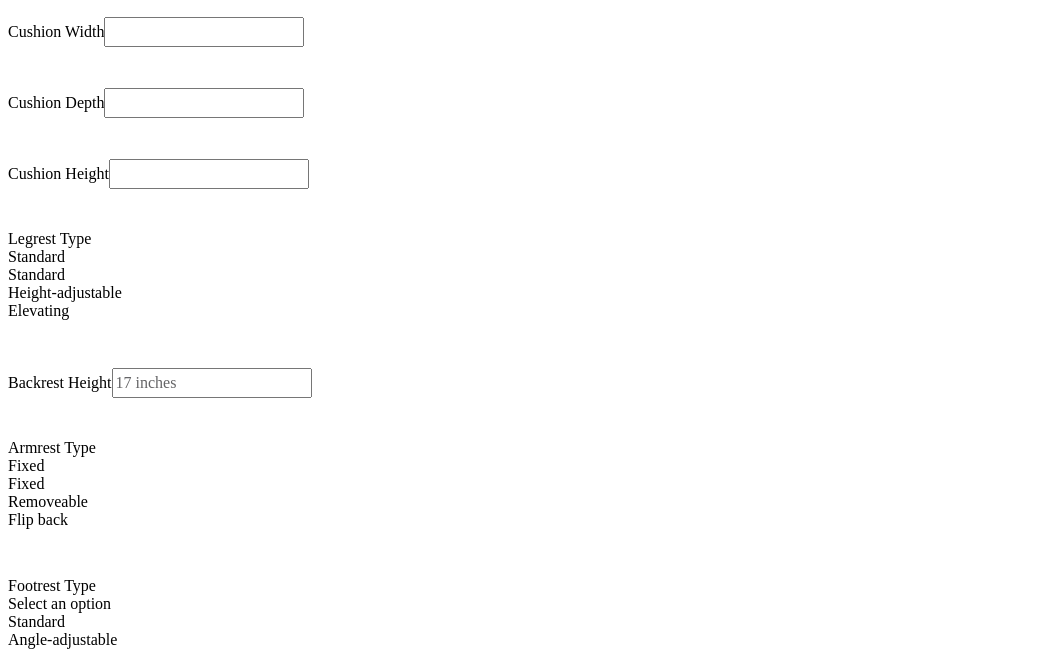 click at bounding box center [8, 613] 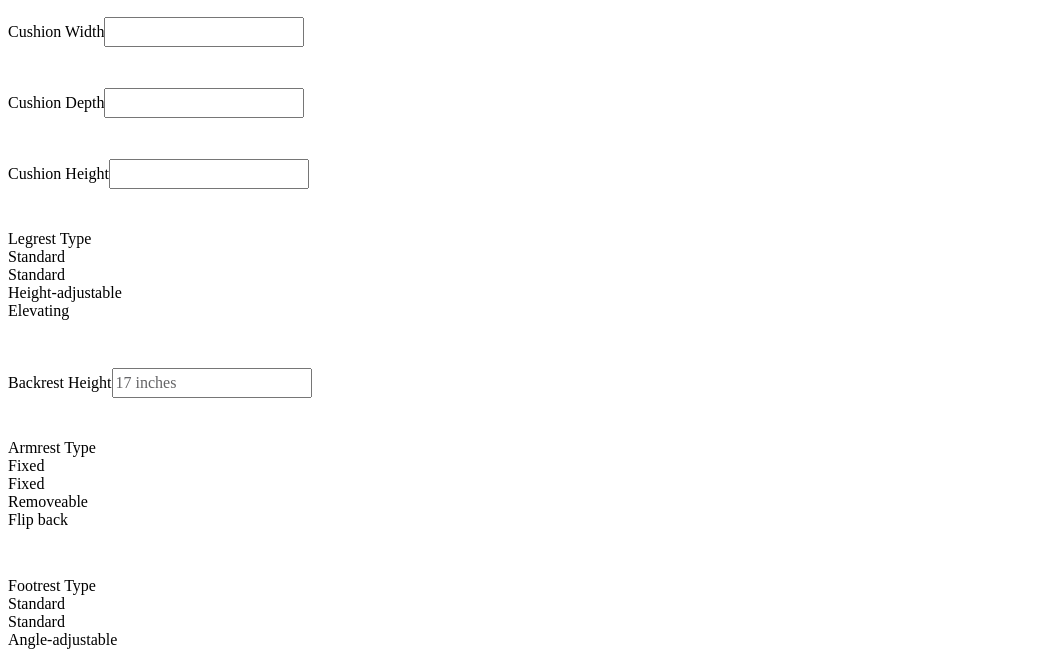 click at bounding box center (8, 613) 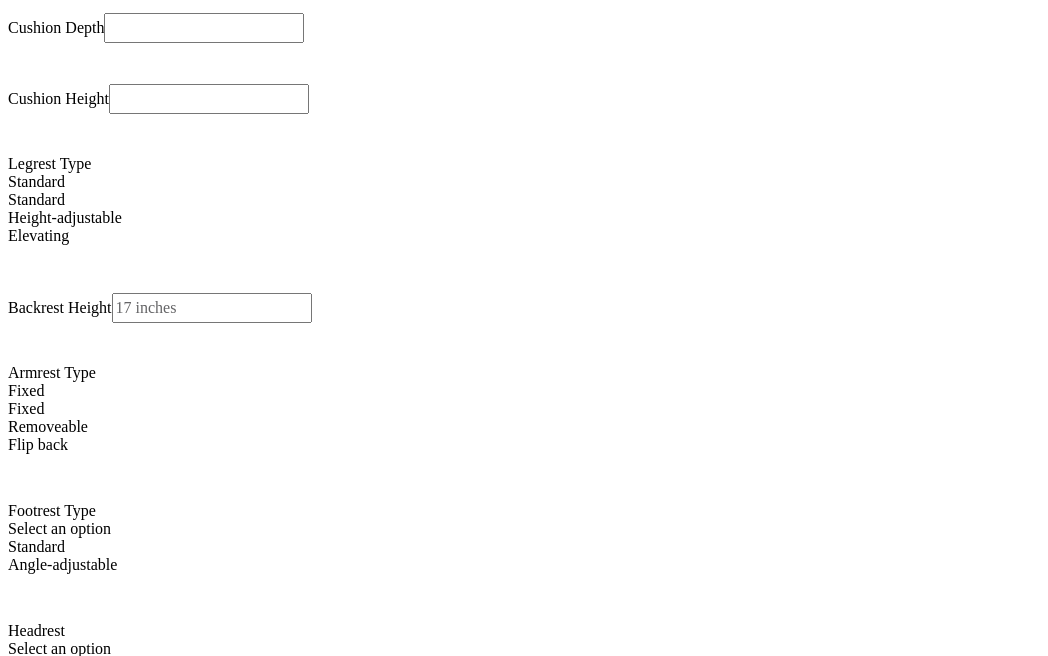 scroll, scrollTop: 1731, scrollLeft: 0, axis: vertical 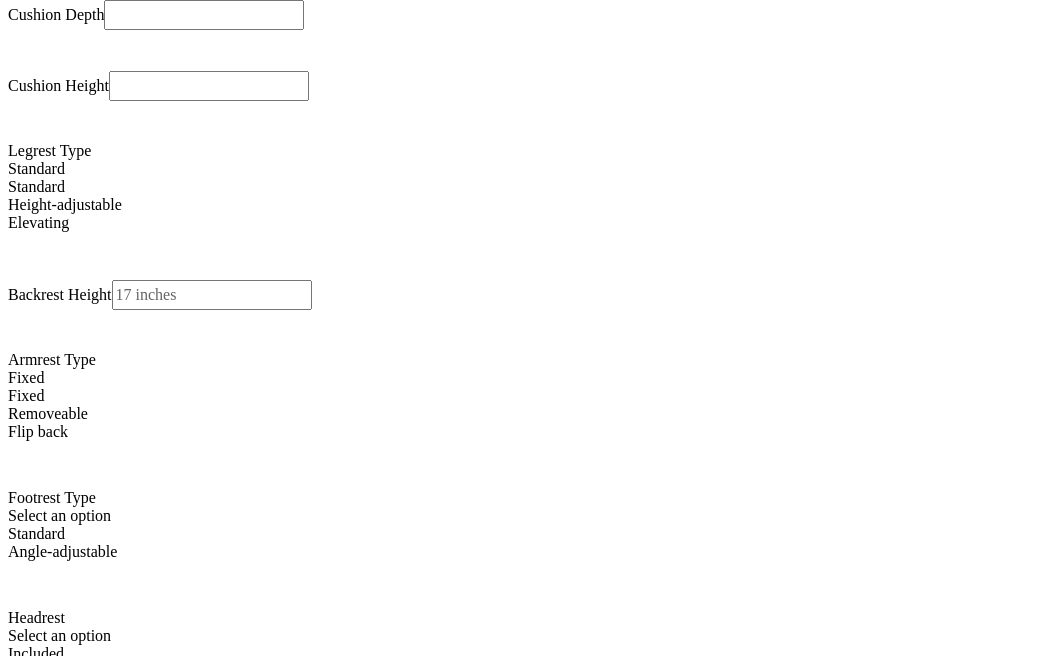 click at bounding box center [8, 645] 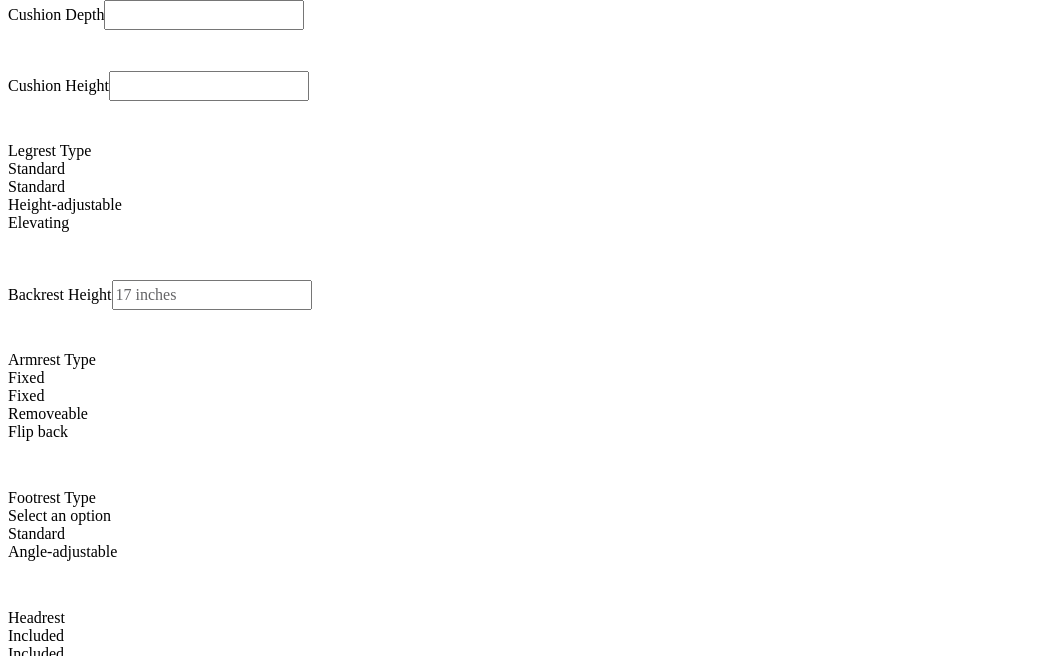 click on "Not included" at bounding box center (524, 672) 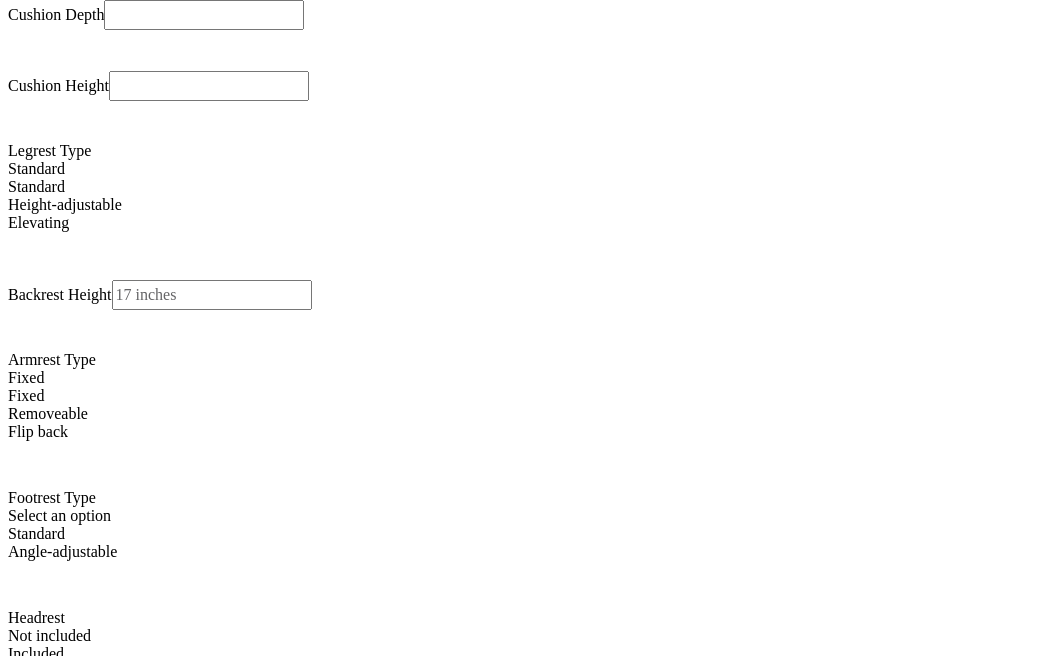 scroll, scrollTop: 1806, scrollLeft: 0, axis: vertical 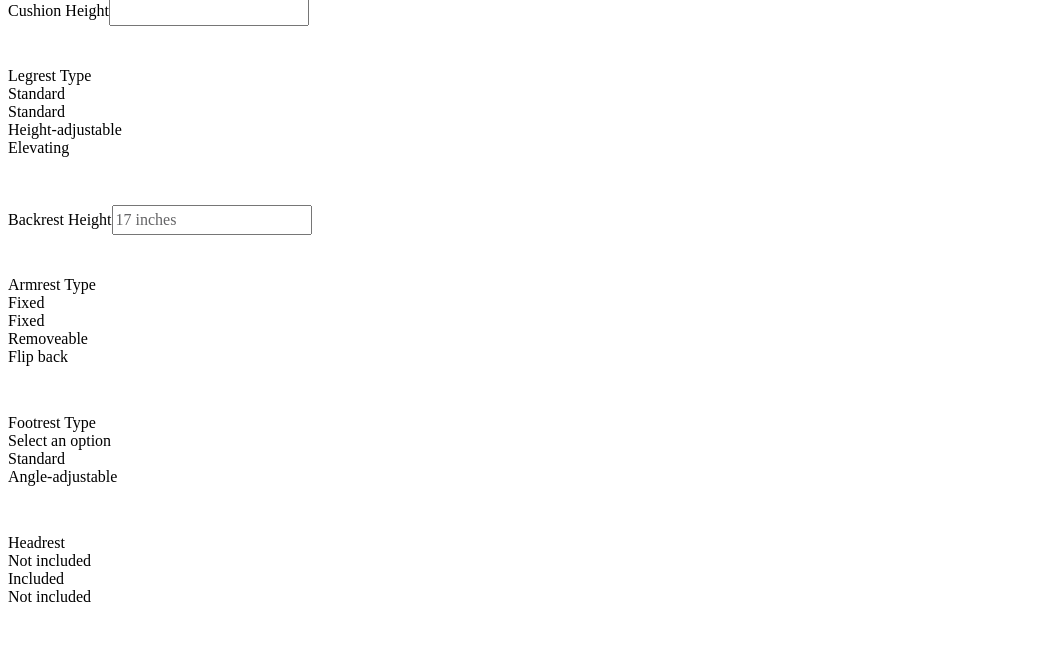 click at bounding box center (8, 690) 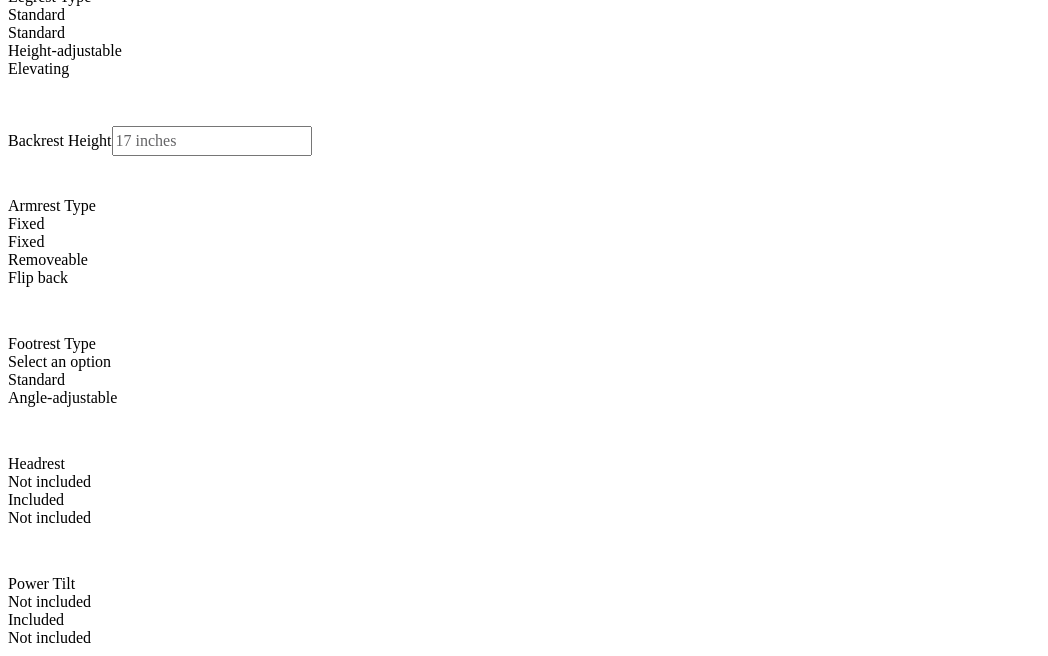 scroll, scrollTop: 1895, scrollLeft: 0, axis: vertical 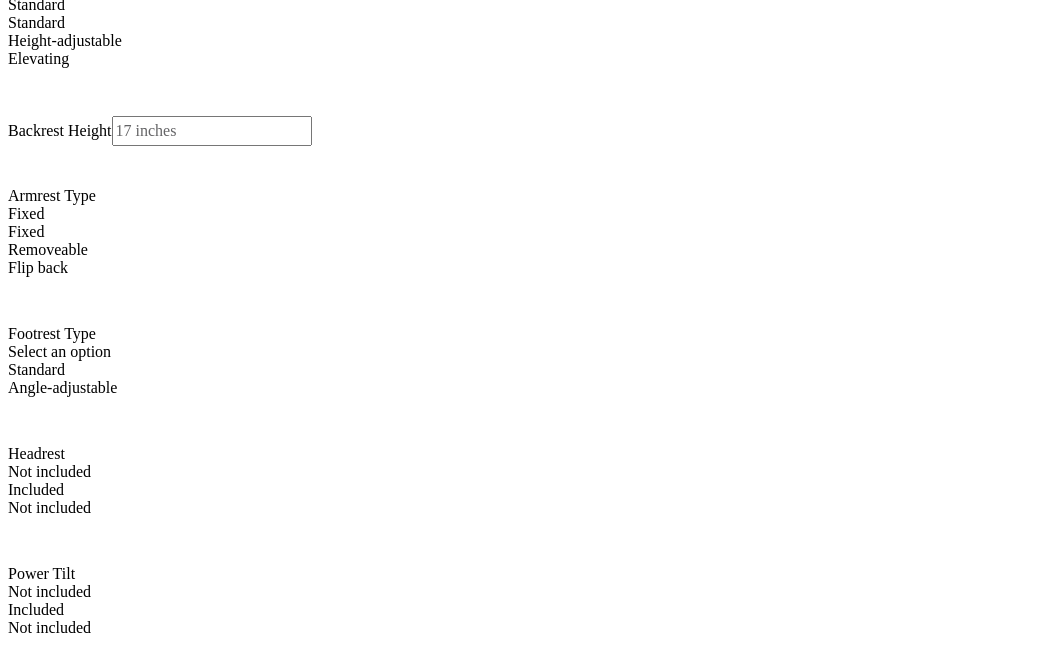 click at bounding box center [8, 721] 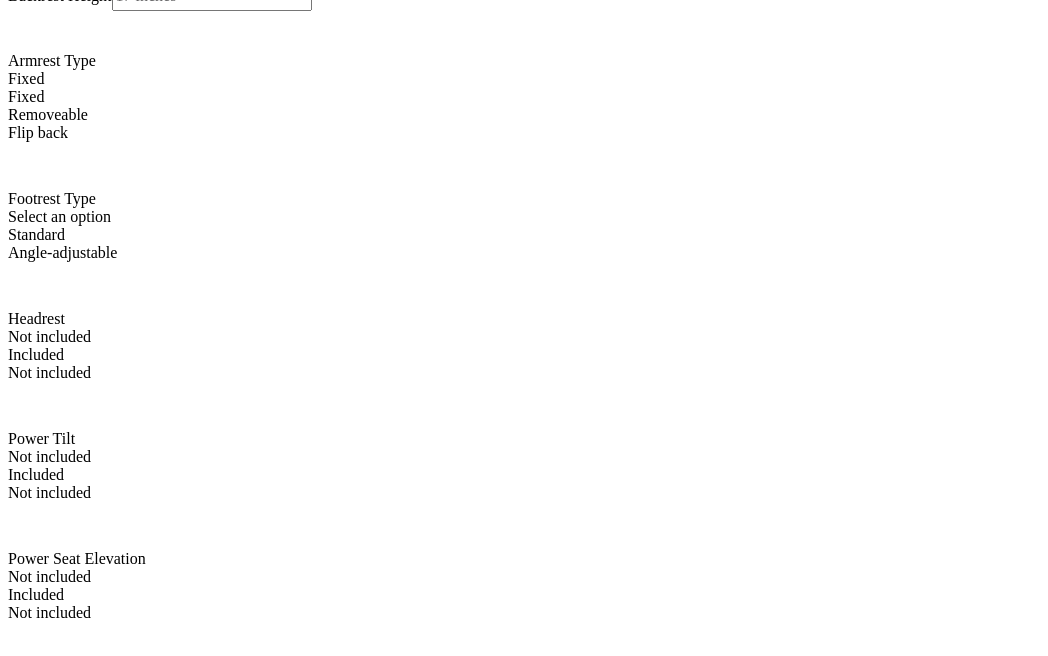 scroll, scrollTop: 2095, scrollLeft: 0, axis: vertical 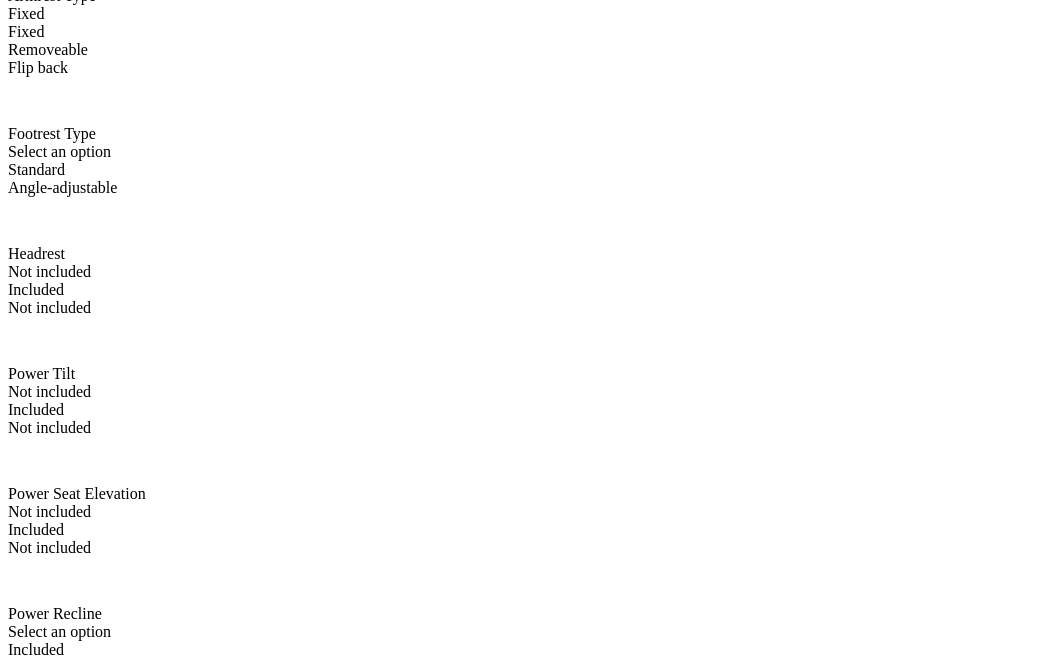 click at bounding box center [8, 761] 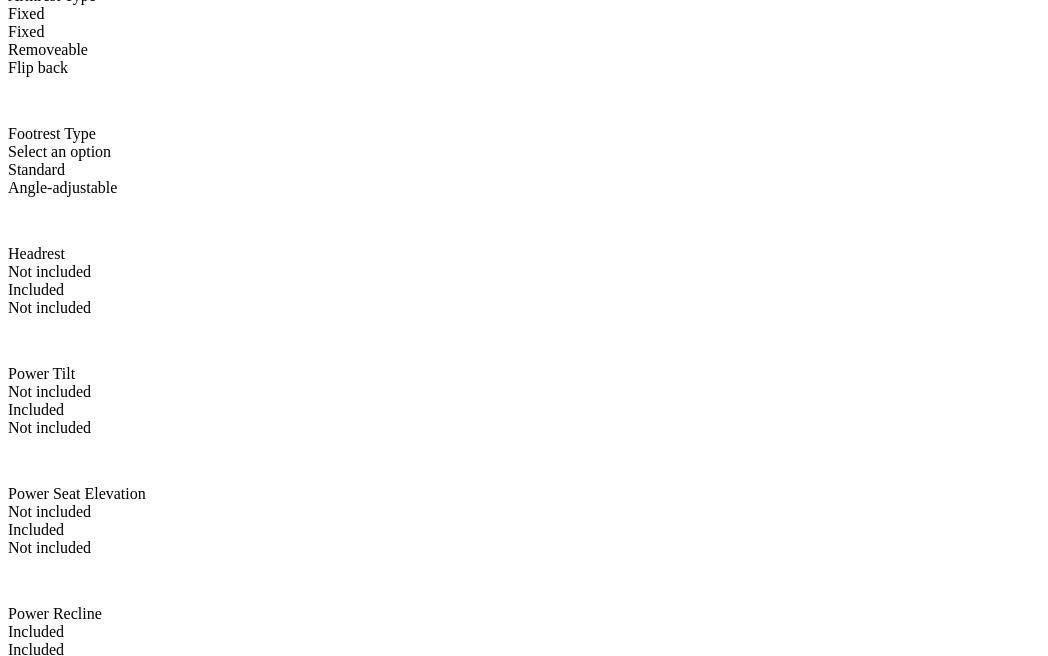 click on "Not included" at bounding box center [524, 668] 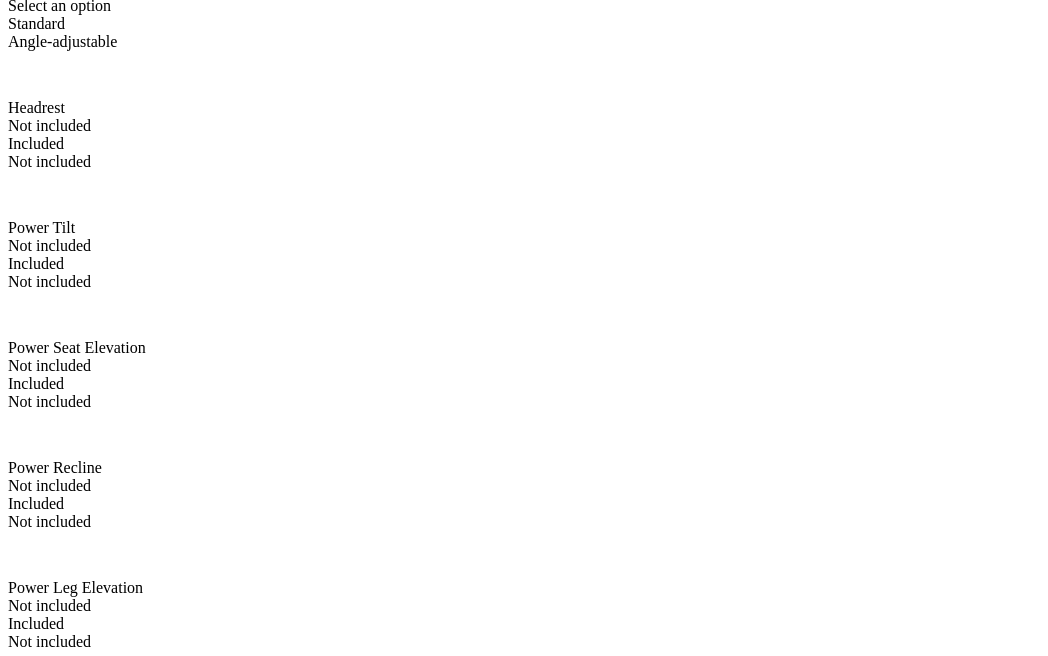 scroll, scrollTop: 2258, scrollLeft: 0, axis: vertical 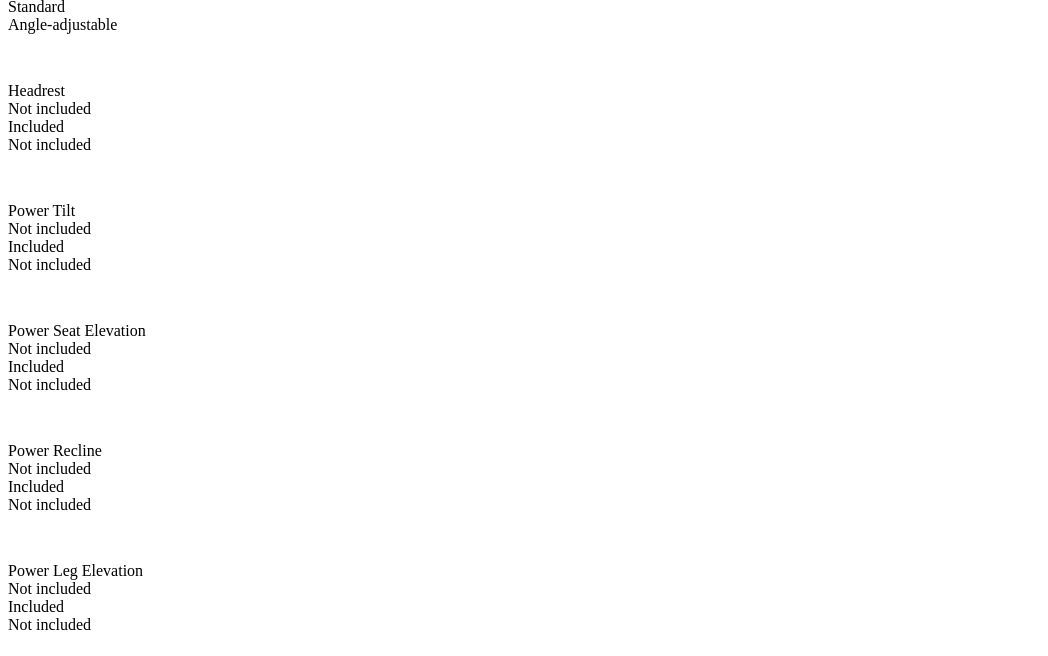 click at bounding box center (8, 718) 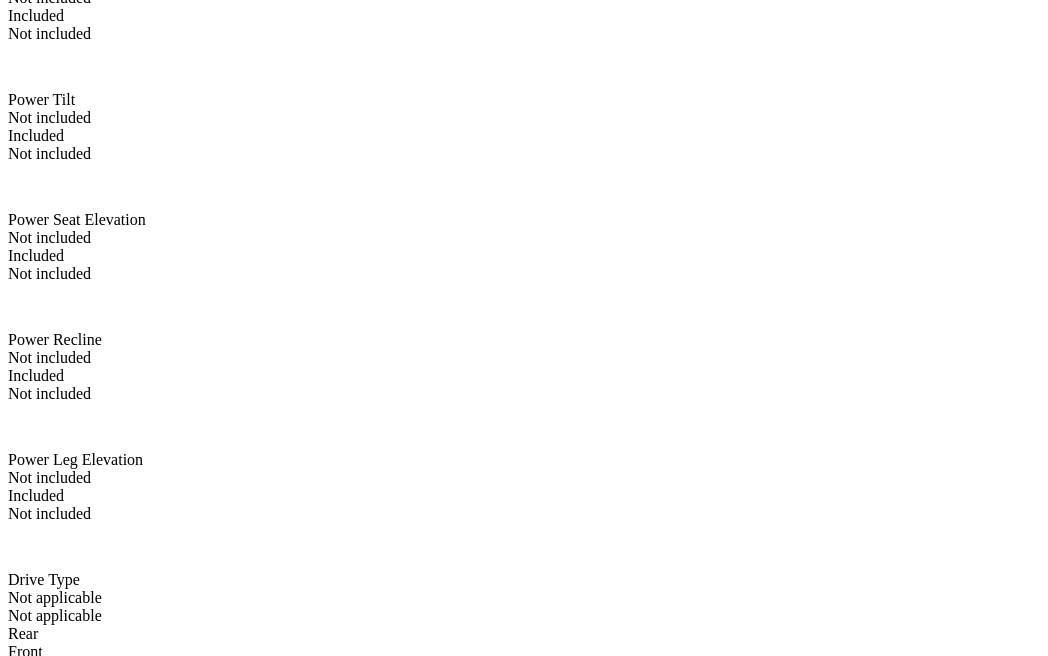 scroll, scrollTop: 2379, scrollLeft: 0, axis: vertical 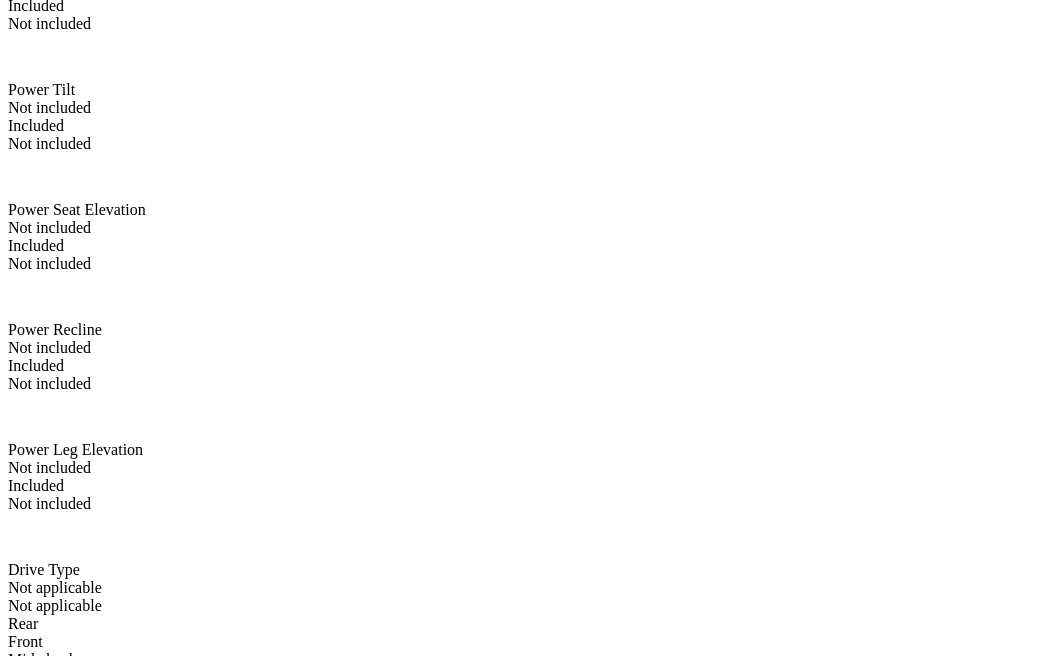 click at bounding box center [8, 753] 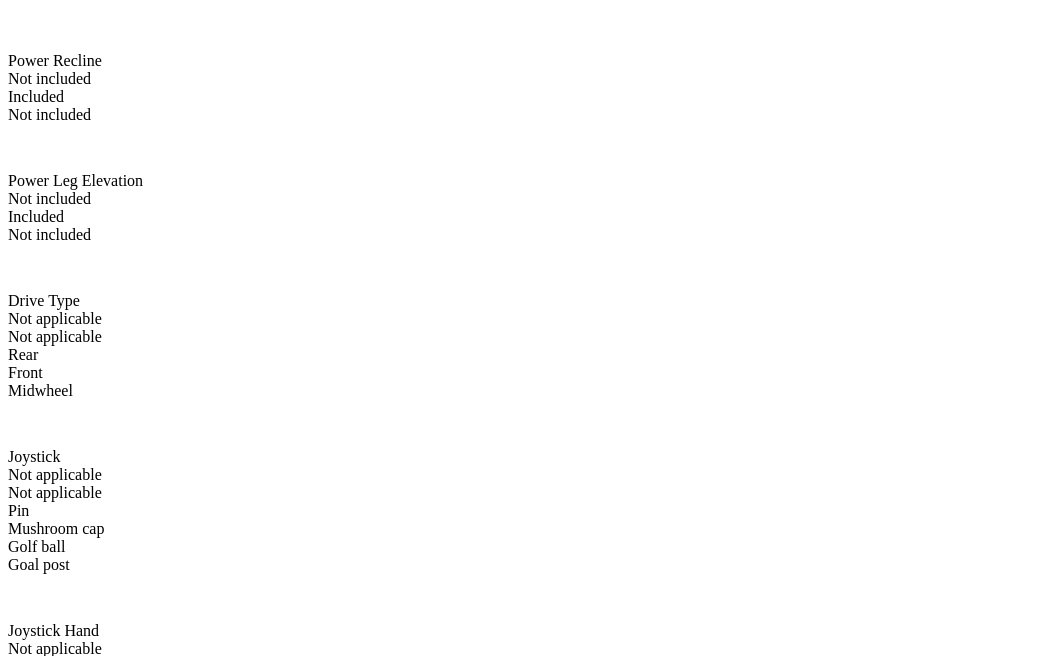 scroll, scrollTop: 2675, scrollLeft: 0, axis: vertical 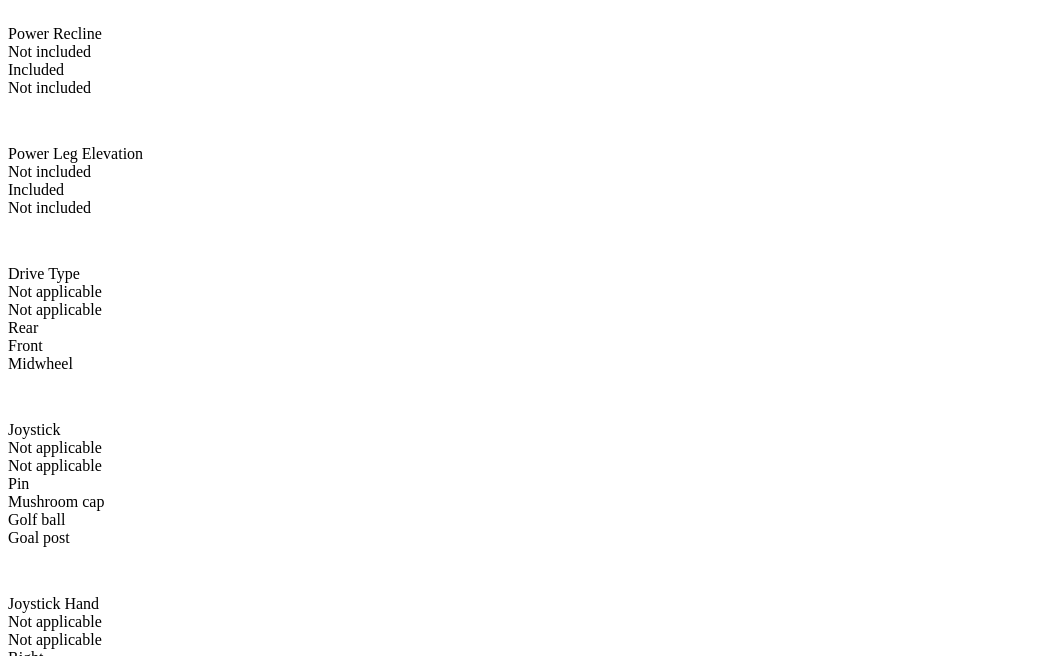 click at bounding box center [8, 769] 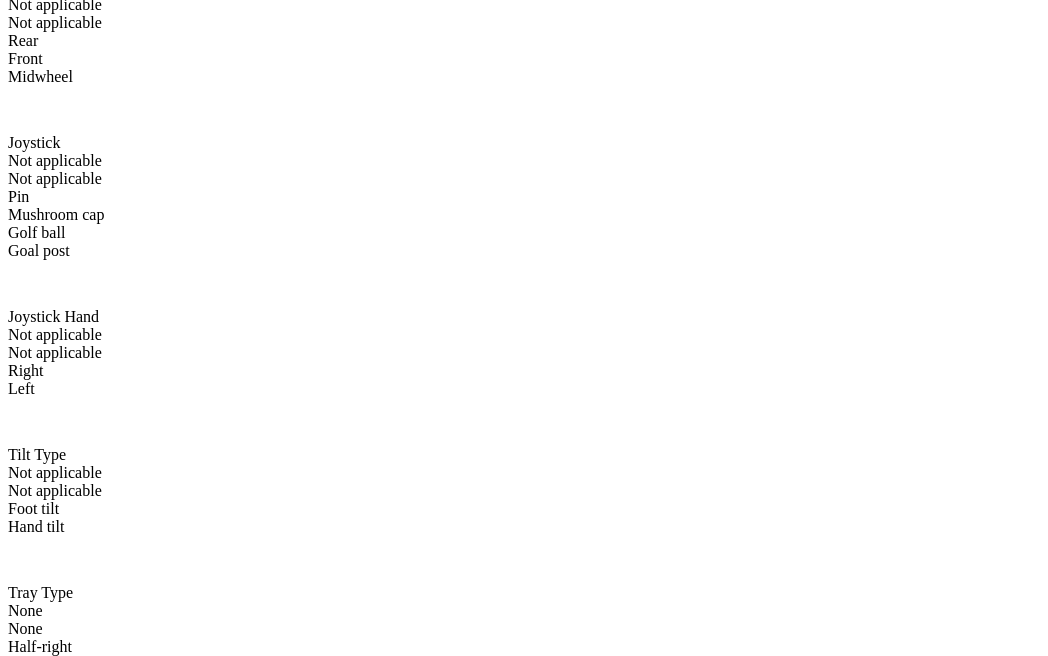scroll, scrollTop: 2969, scrollLeft: 0, axis: vertical 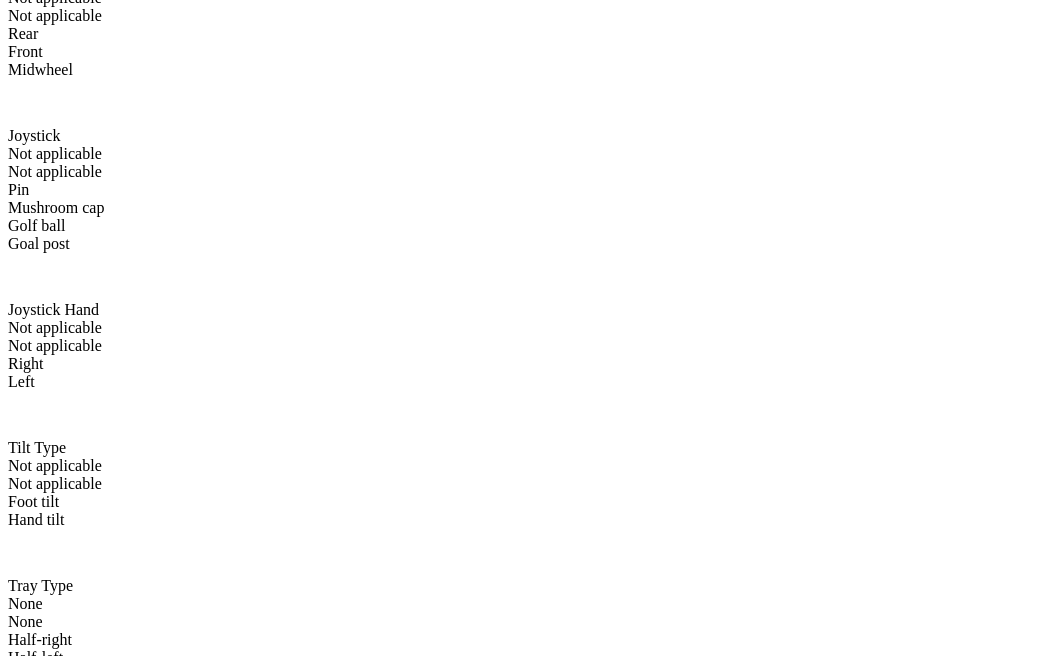 click on "Next Step" at bounding box center [953, 937] 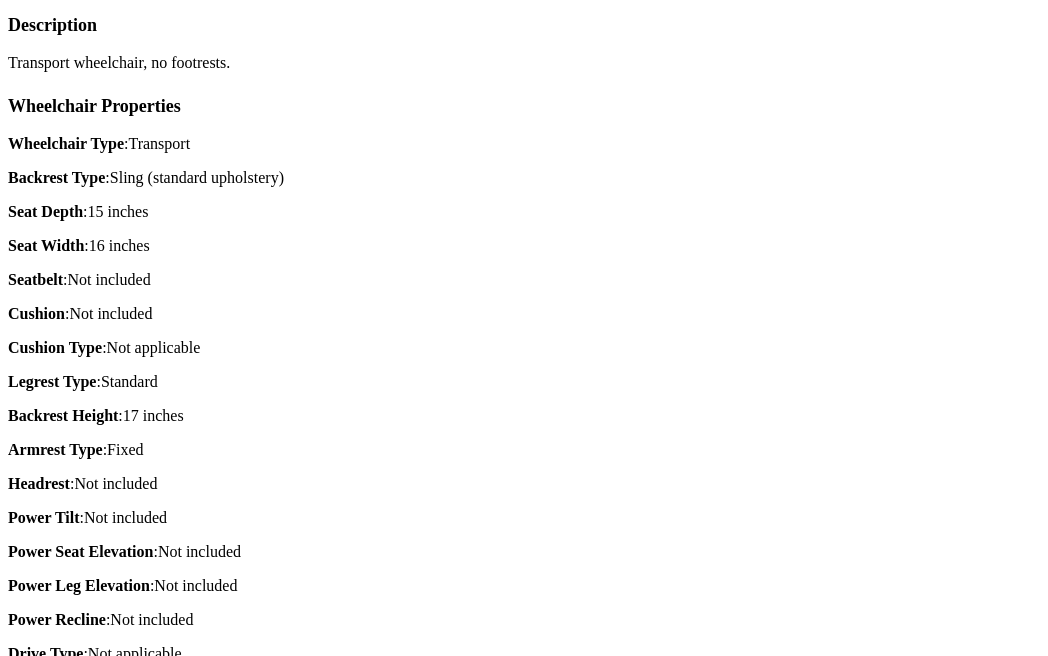 scroll, scrollTop: 2151, scrollLeft: 0, axis: vertical 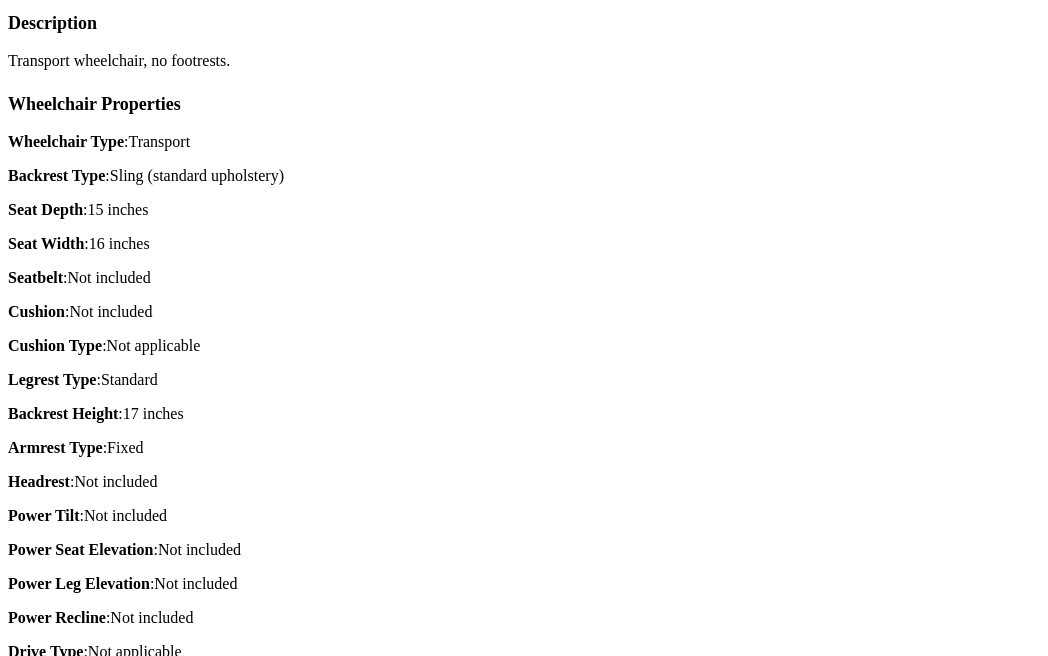 click on "Submit Listing" at bounding box center (953, 1093) 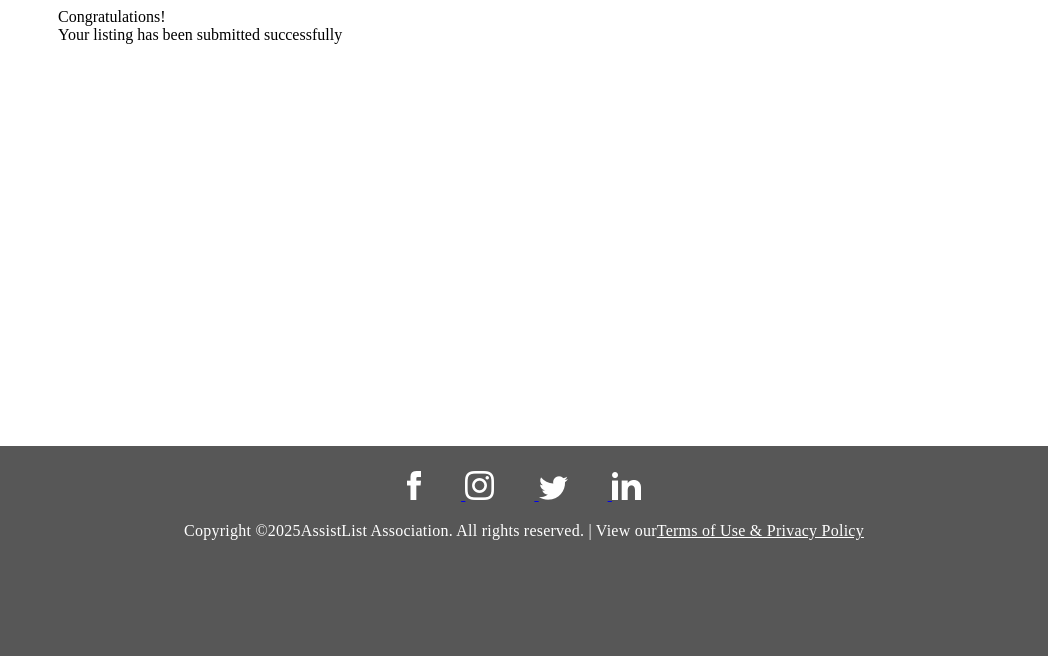 scroll, scrollTop: 0, scrollLeft: 0, axis: both 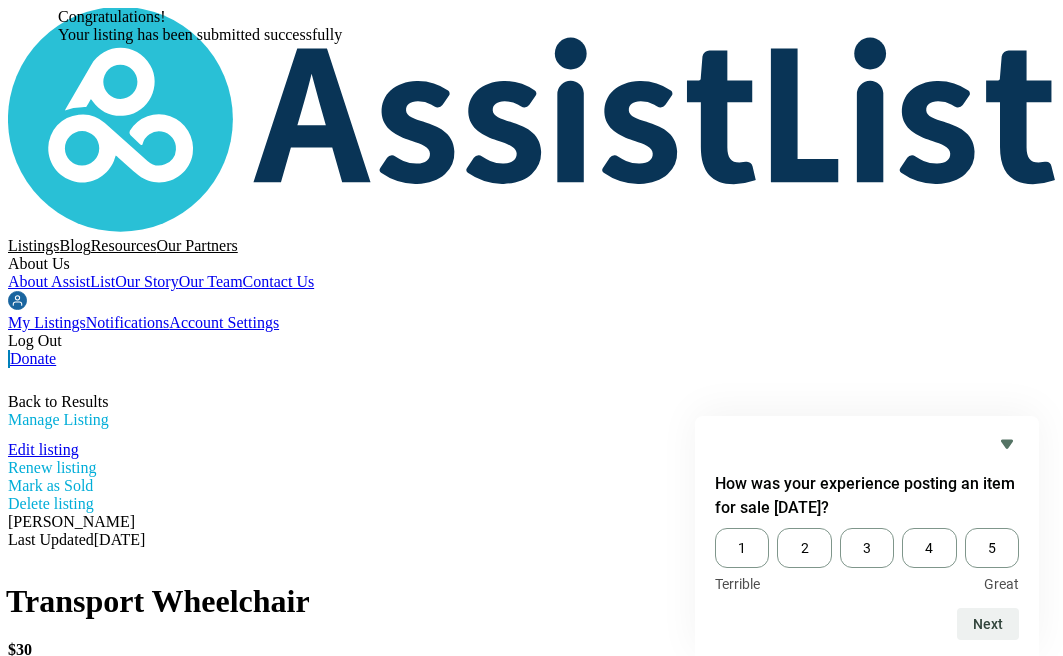 click at bounding box center (508, 4352) 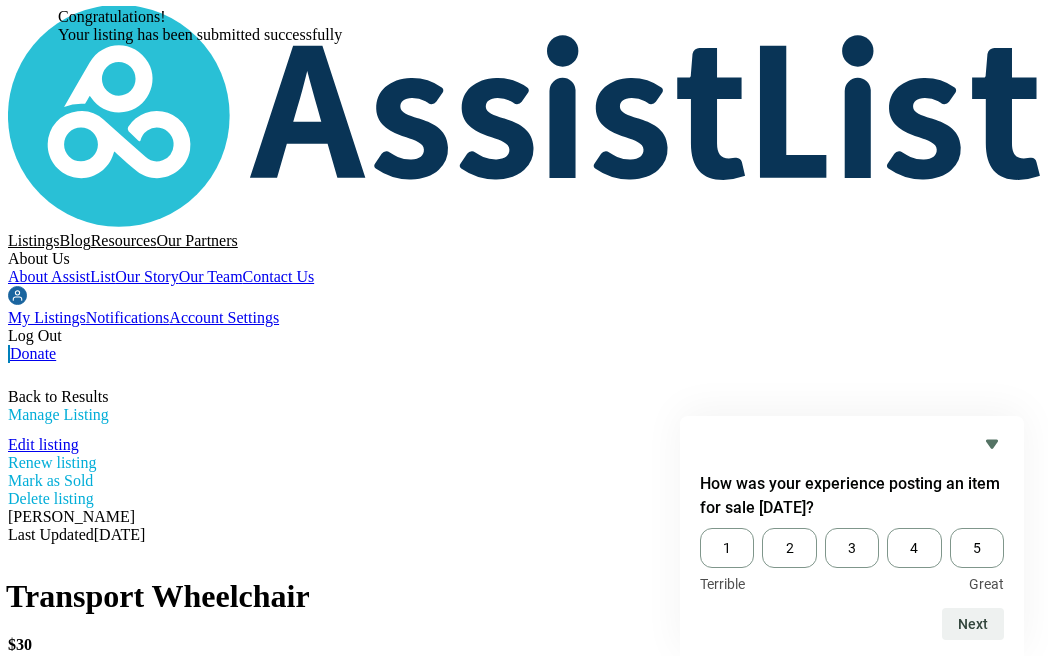 scroll, scrollTop: 0, scrollLeft: 0, axis: both 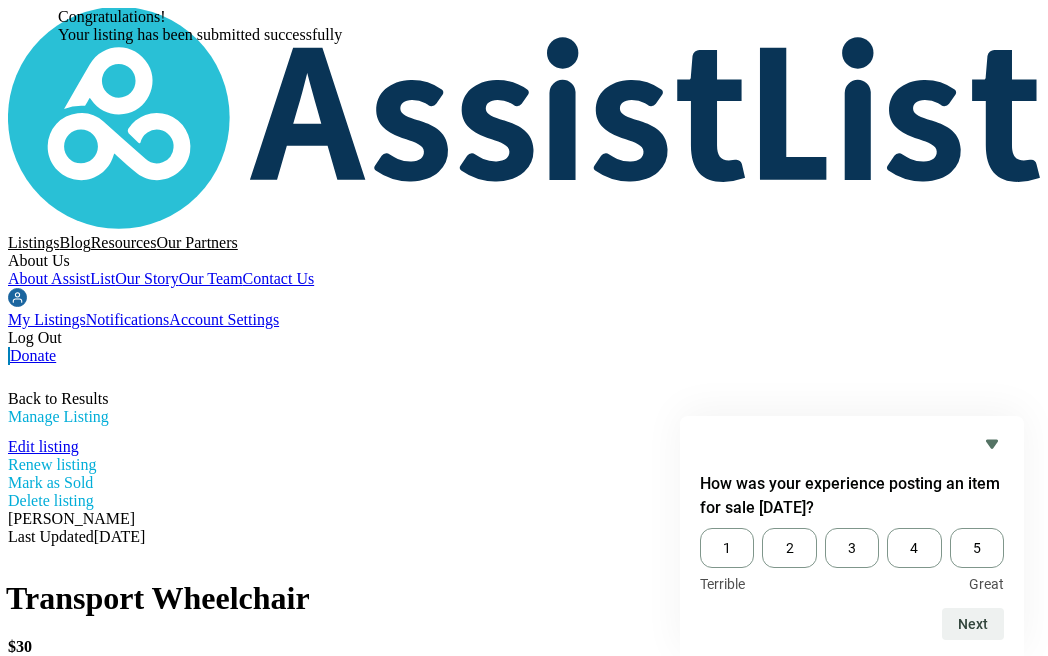 click on "Listings" at bounding box center [34, 242] 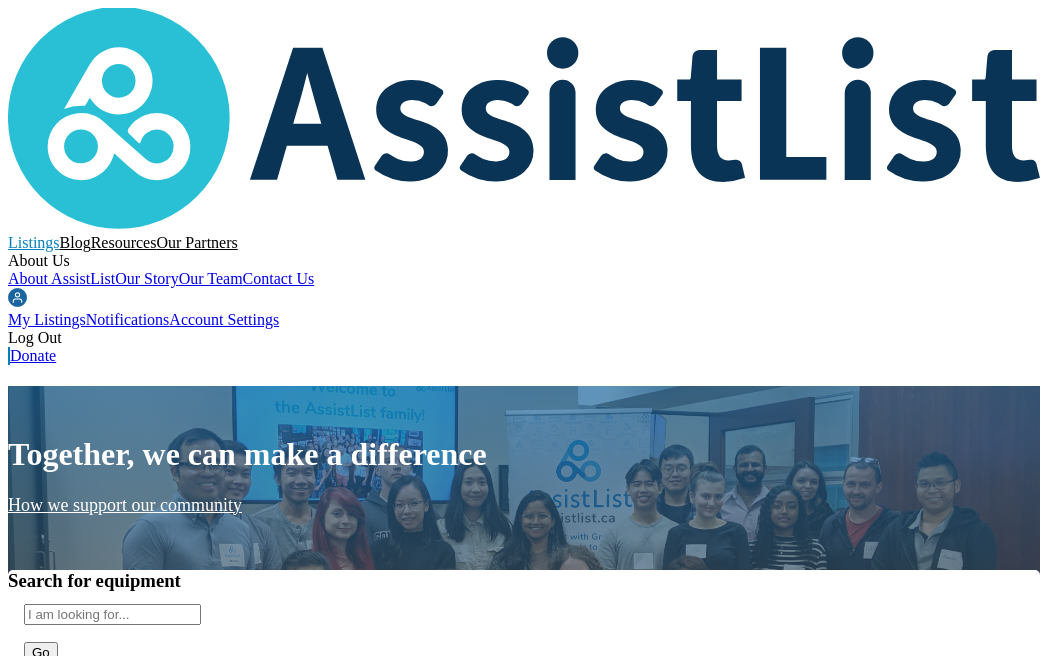 scroll, scrollTop: 0, scrollLeft: 0, axis: both 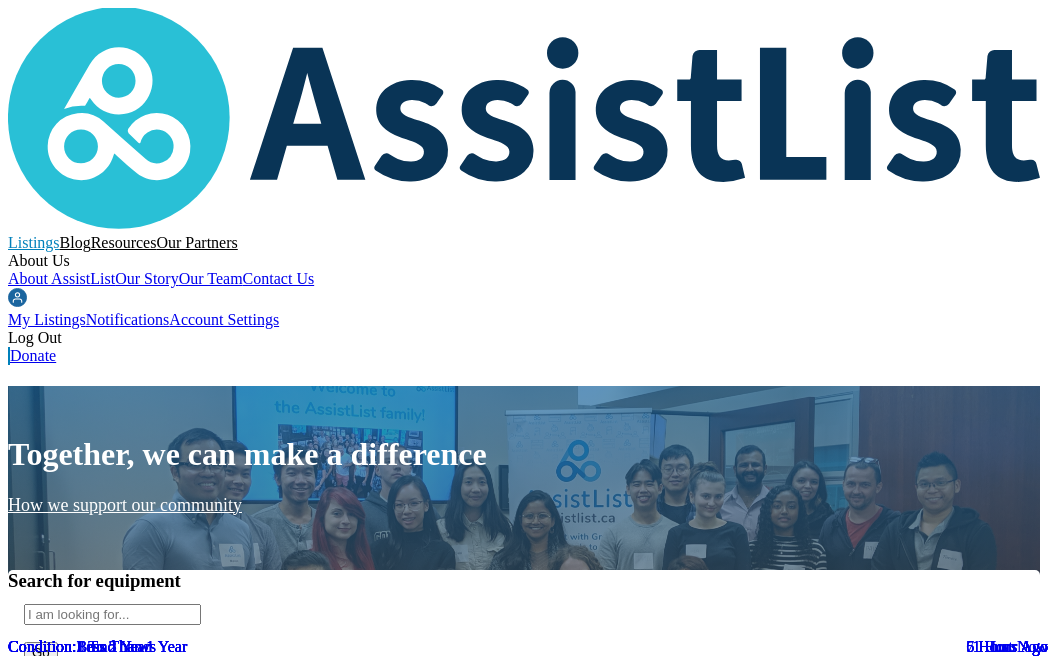 click on "Create Listing" at bounding box center [53, 724] 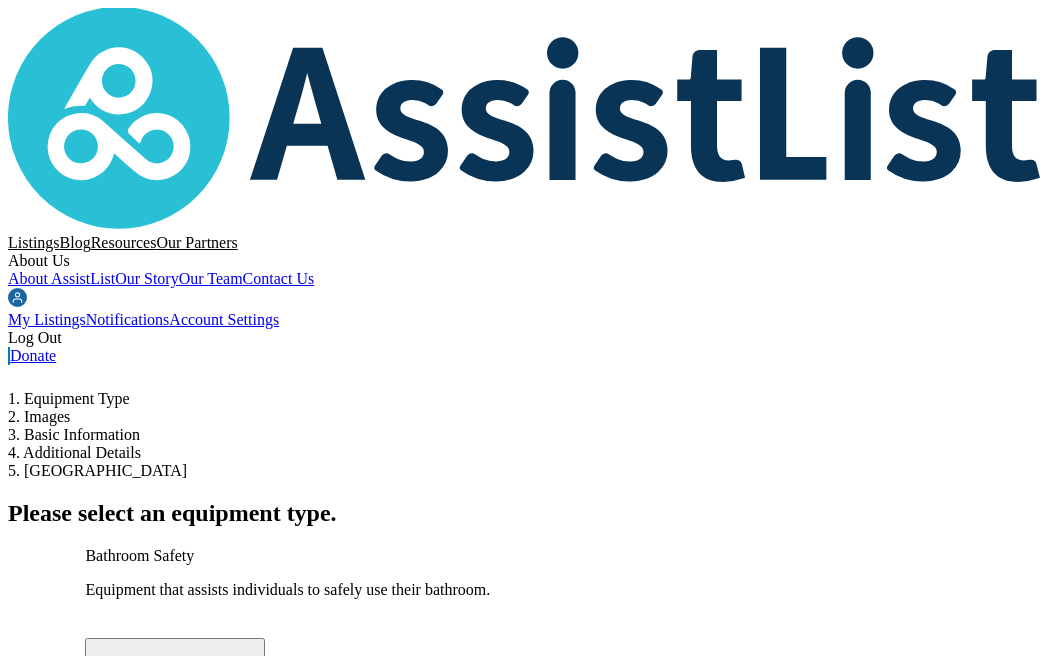click on "Bathroom Safety" at bounding box center [523, 556] 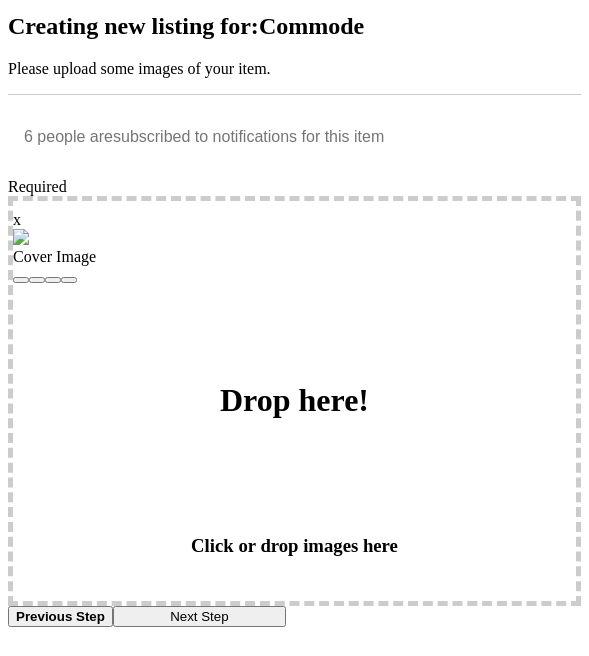 scroll, scrollTop: 412, scrollLeft: 0, axis: vertical 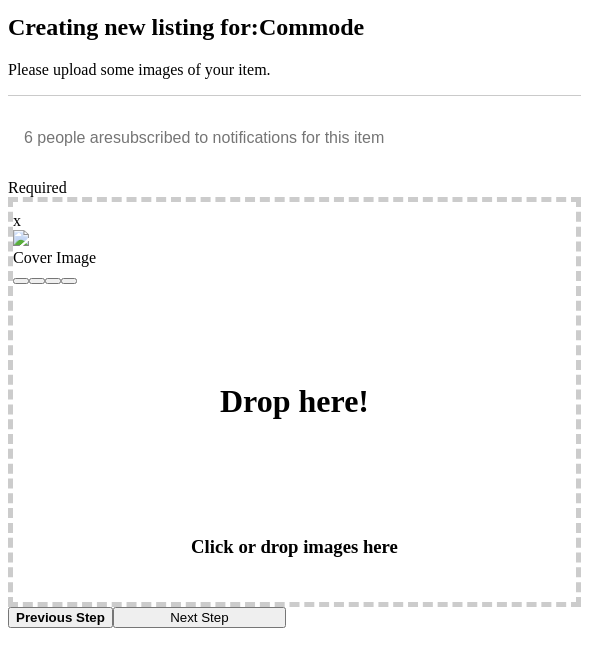click on "Next Step" at bounding box center [199, 617] 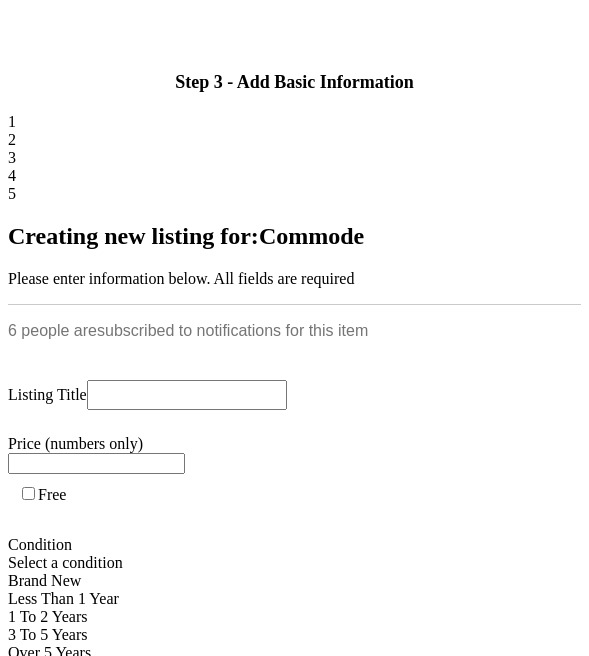 scroll, scrollTop: 206, scrollLeft: 0, axis: vertical 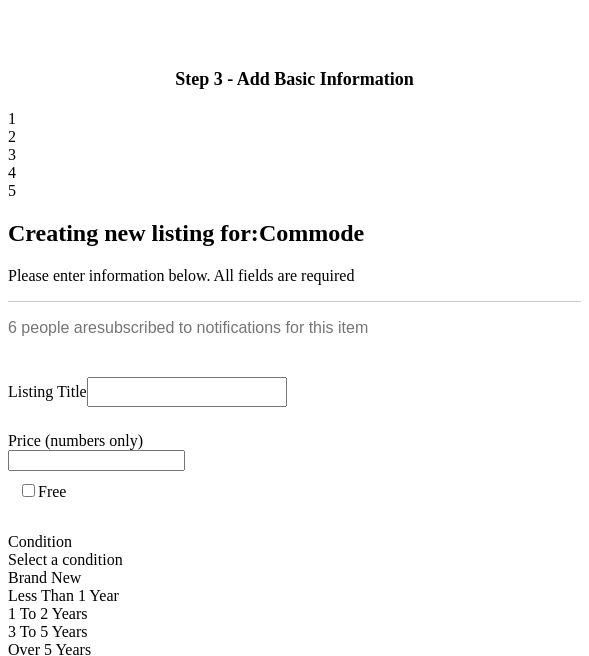 click at bounding box center [187, 392] 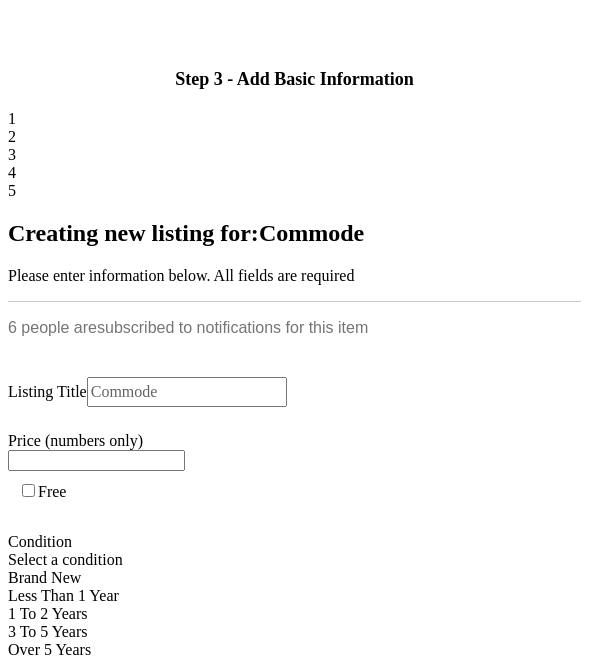 type on "Commode" 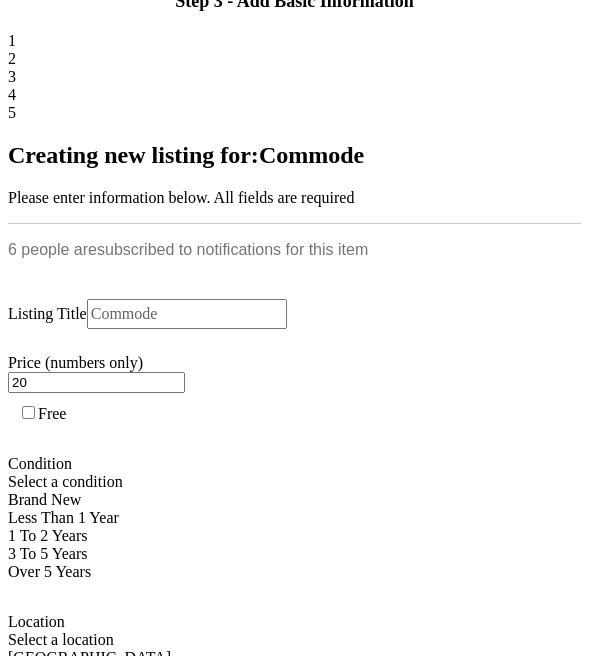 scroll, scrollTop: 316, scrollLeft: 0, axis: vertical 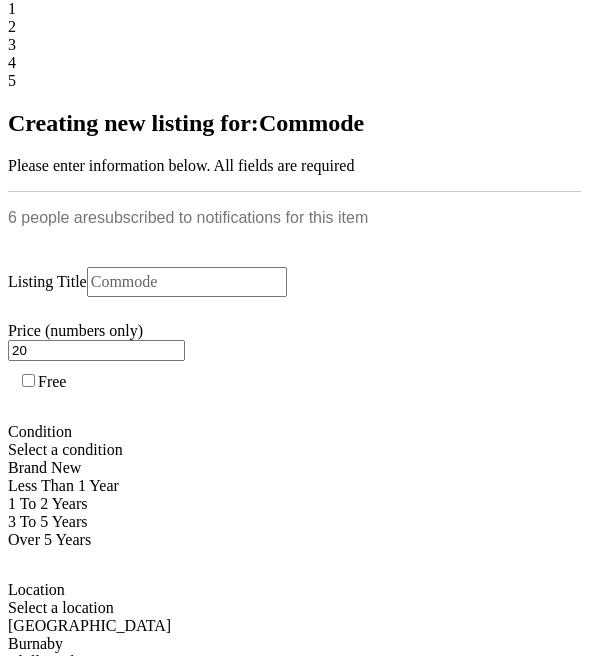 type on "20" 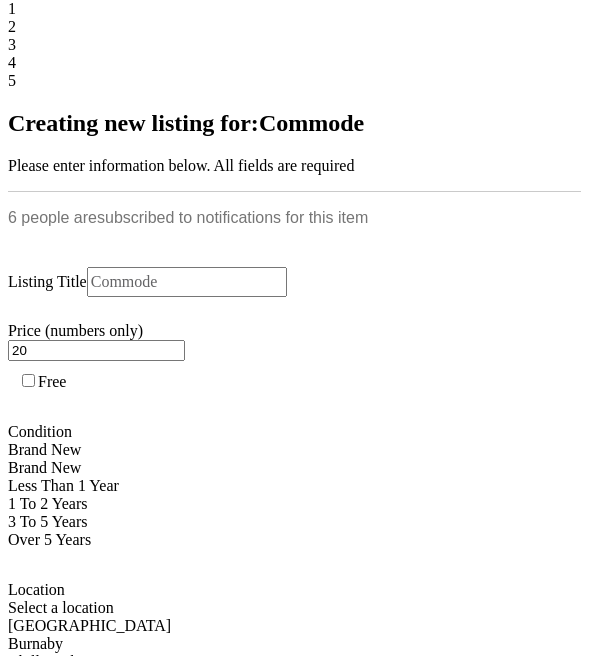 scroll, scrollTop: 79, scrollLeft: 0, axis: vertical 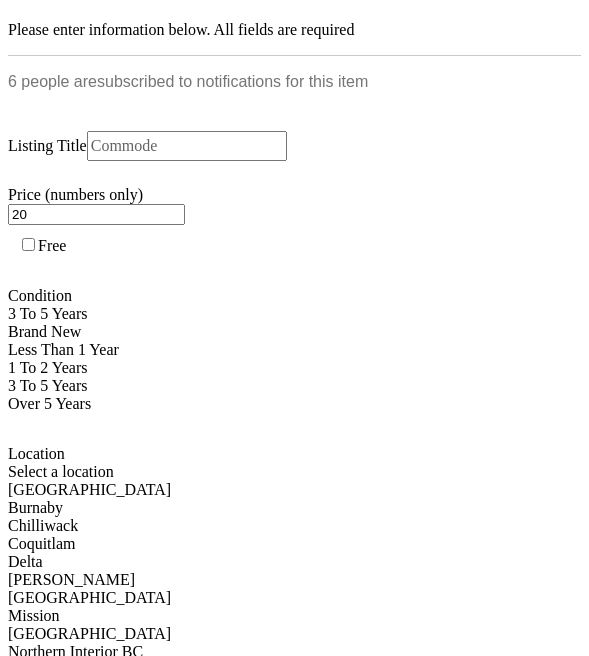 click at bounding box center [8, 481] 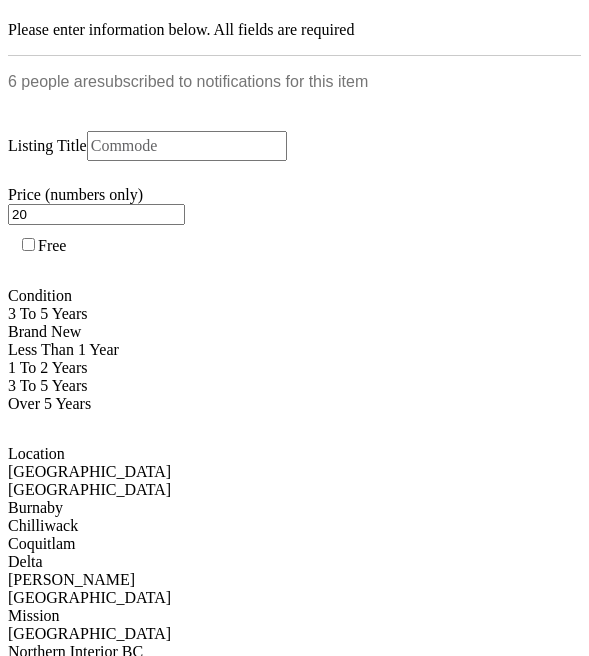 scroll, scrollTop: 168, scrollLeft: 0, axis: vertical 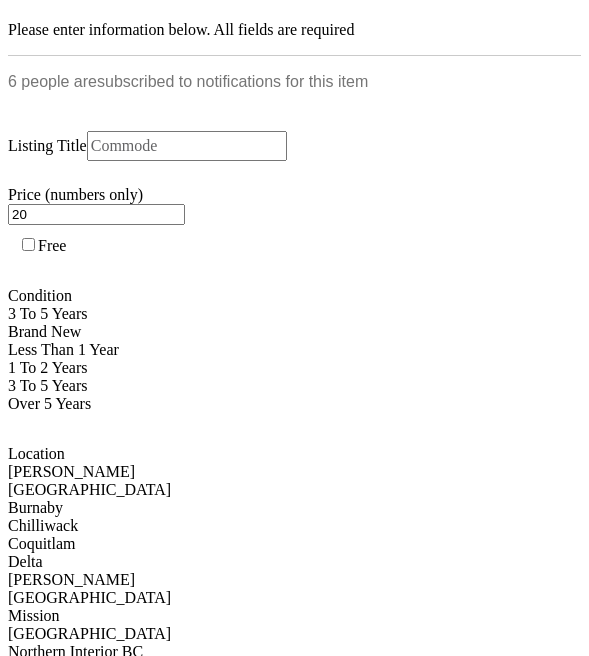 click on "Next Step" at bounding box center (199, 901) 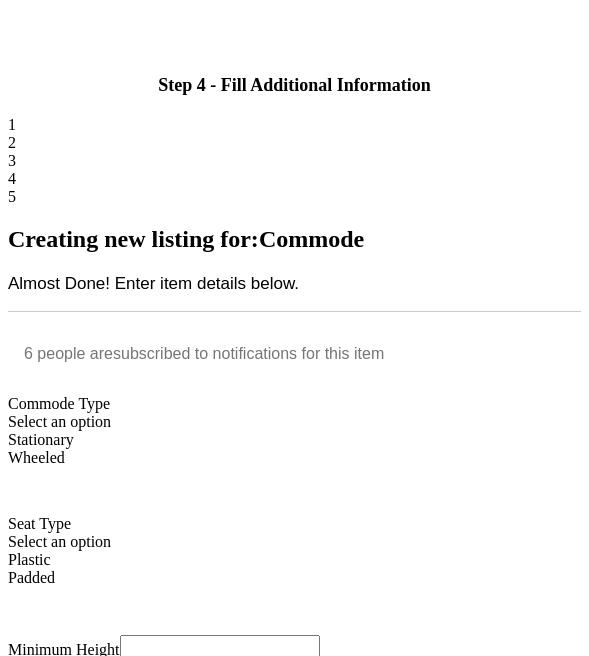 scroll, scrollTop: 212, scrollLeft: 0, axis: vertical 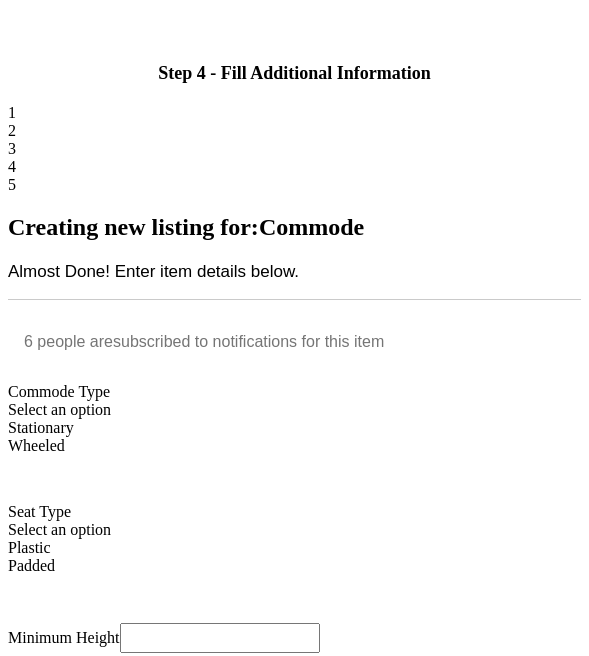 click at bounding box center [8, 419] 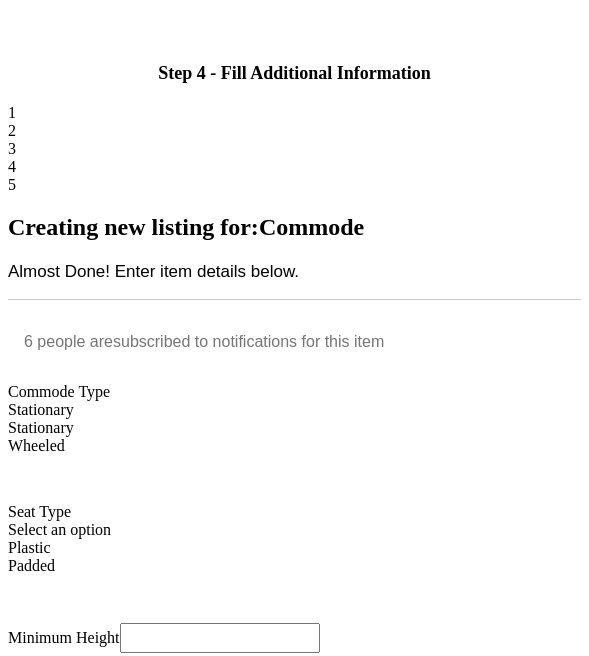 click on "Stationary" at bounding box center [294, 428] 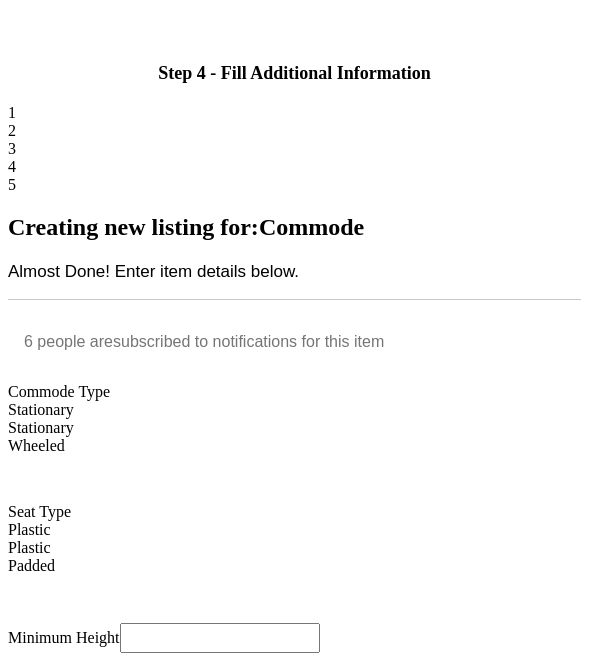 click on "Plastic" at bounding box center [294, 548] 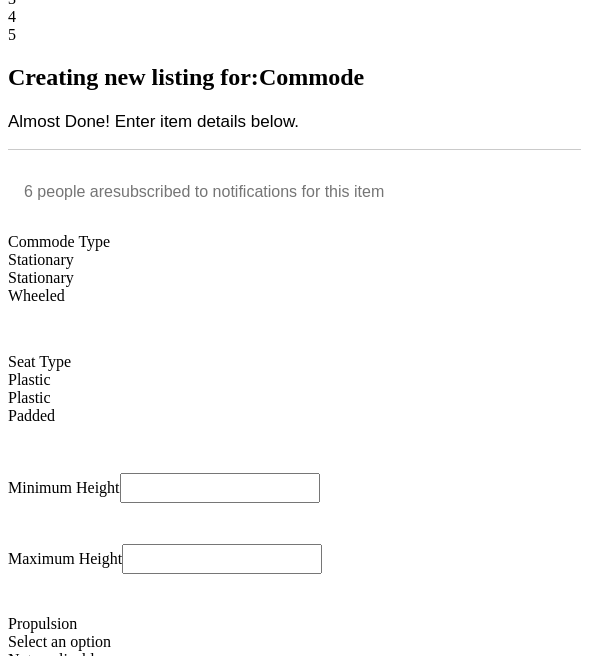 scroll, scrollTop: 365, scrollLeft: 0, axis: vertical 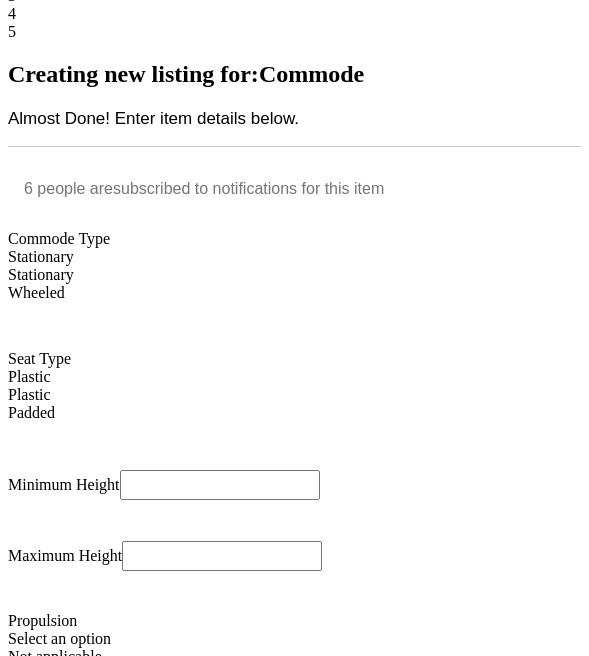 click at bounding box center [581, 470] 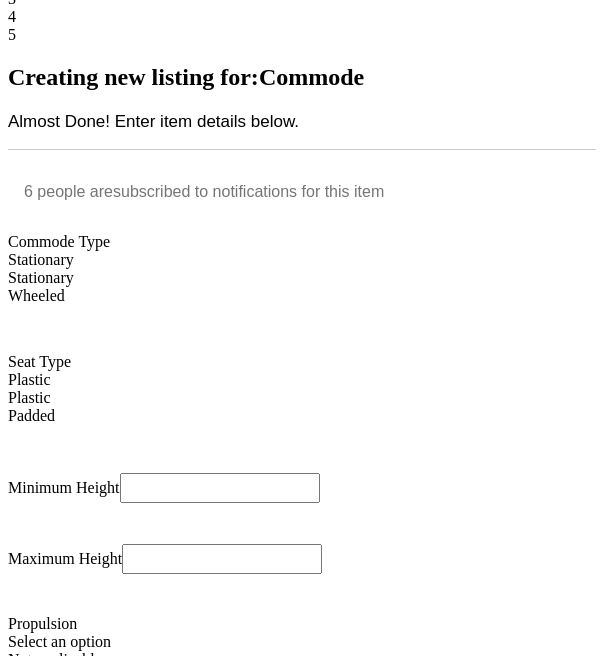 click at bounding box center [8, 1024] 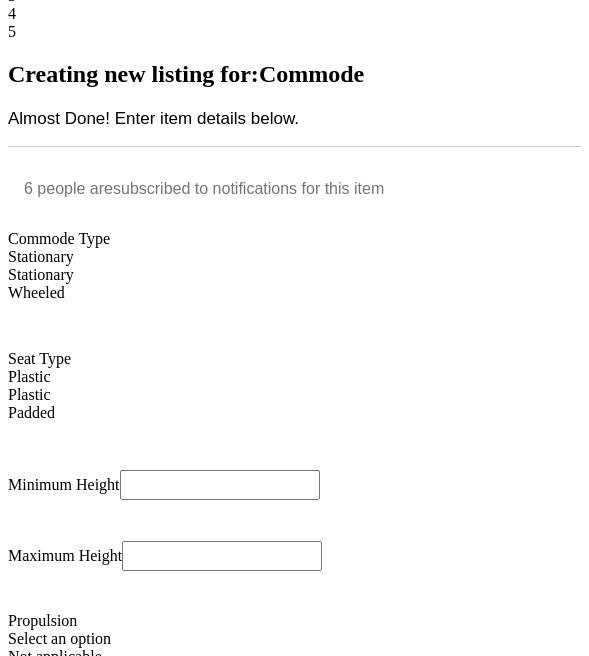 click at bounding box center [8, 648] 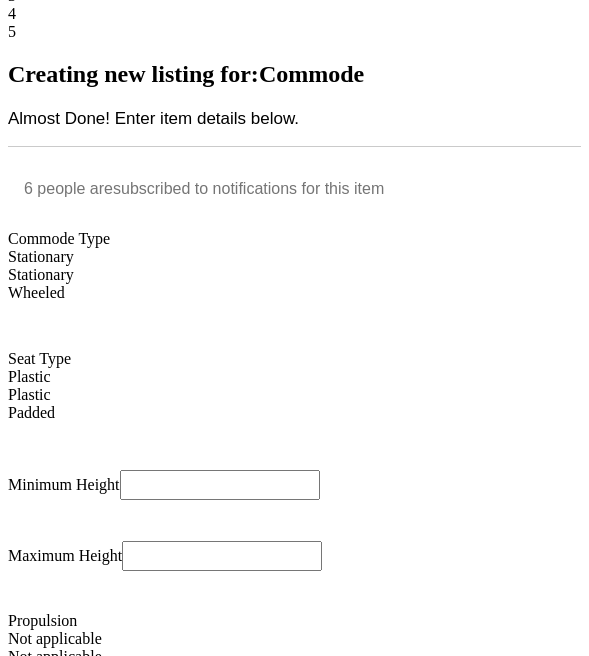 click on "Not applicable" at bounding box center (294, 657) 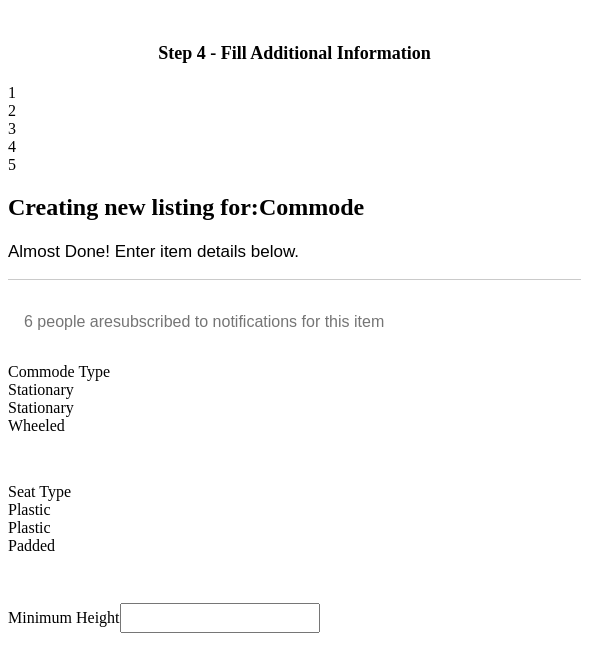 scroll, scrollTop: 260, scrollLeft: 0, axis: vertical 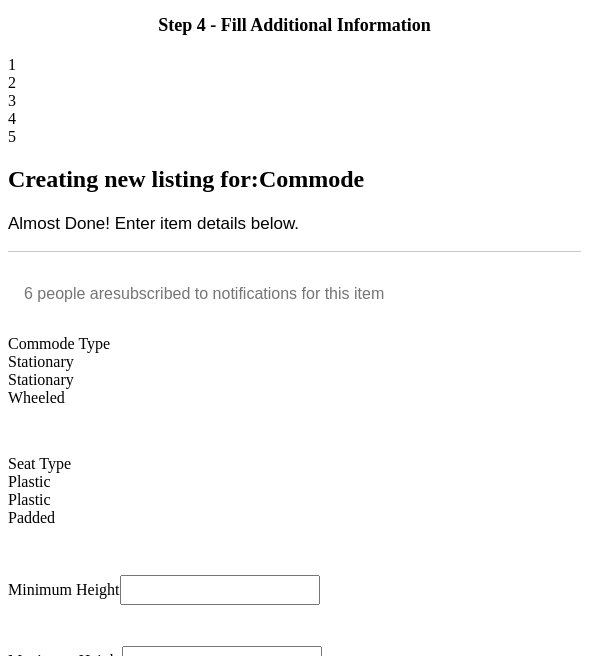 click on "Minimum Height" at bounding box center [294, 602] 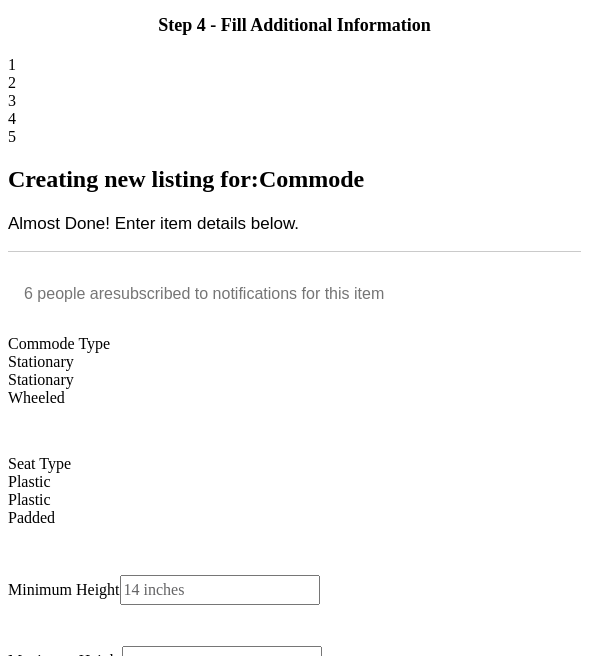 type on "14 inches" 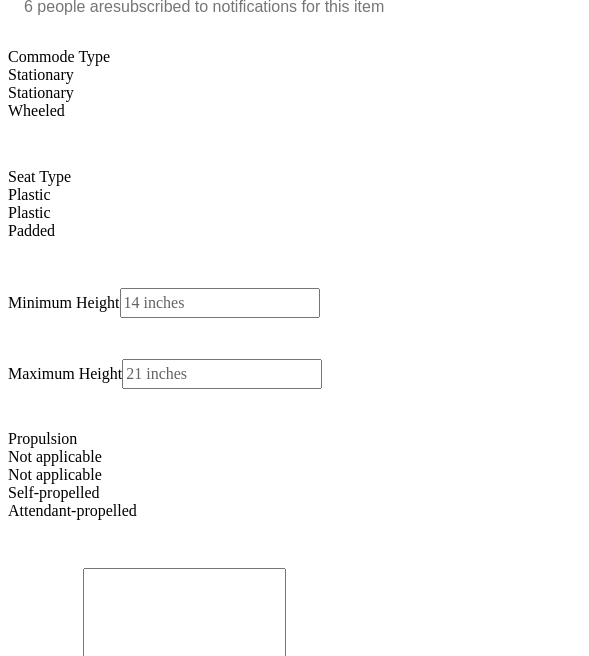 scroll, scrollTop: 572, scrollLeft: 0, axis: vertical 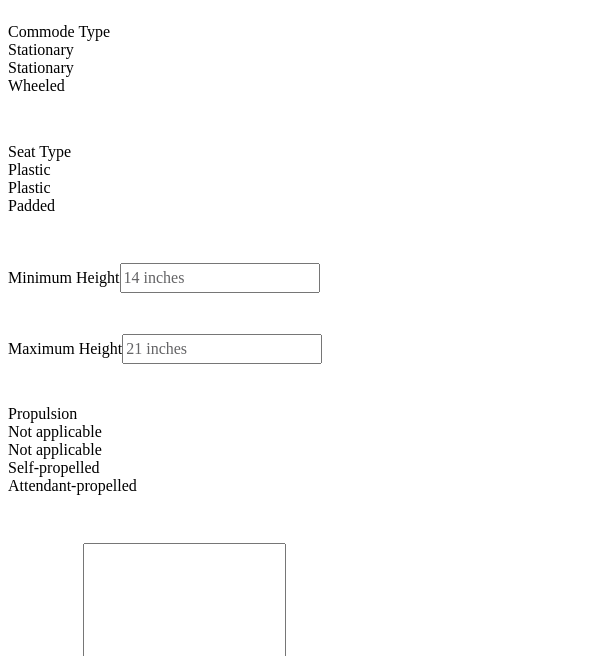 type on "21 inches" 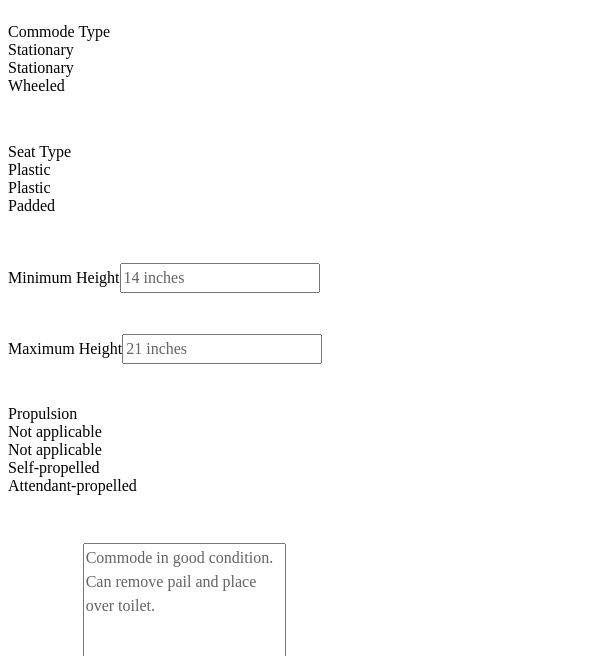 type on "Commode in good condition.  Can remove pail and place over toilet." 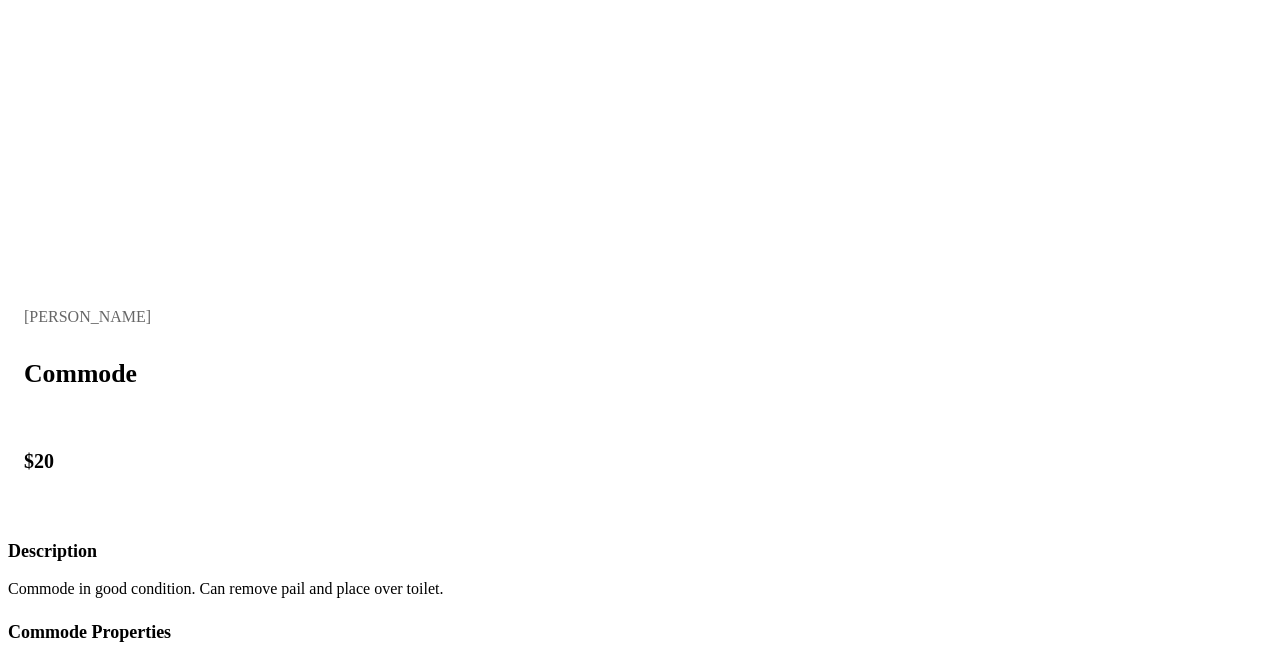 scroll, scrollTop: 2118, scrollLeft: 0, axis: vertical 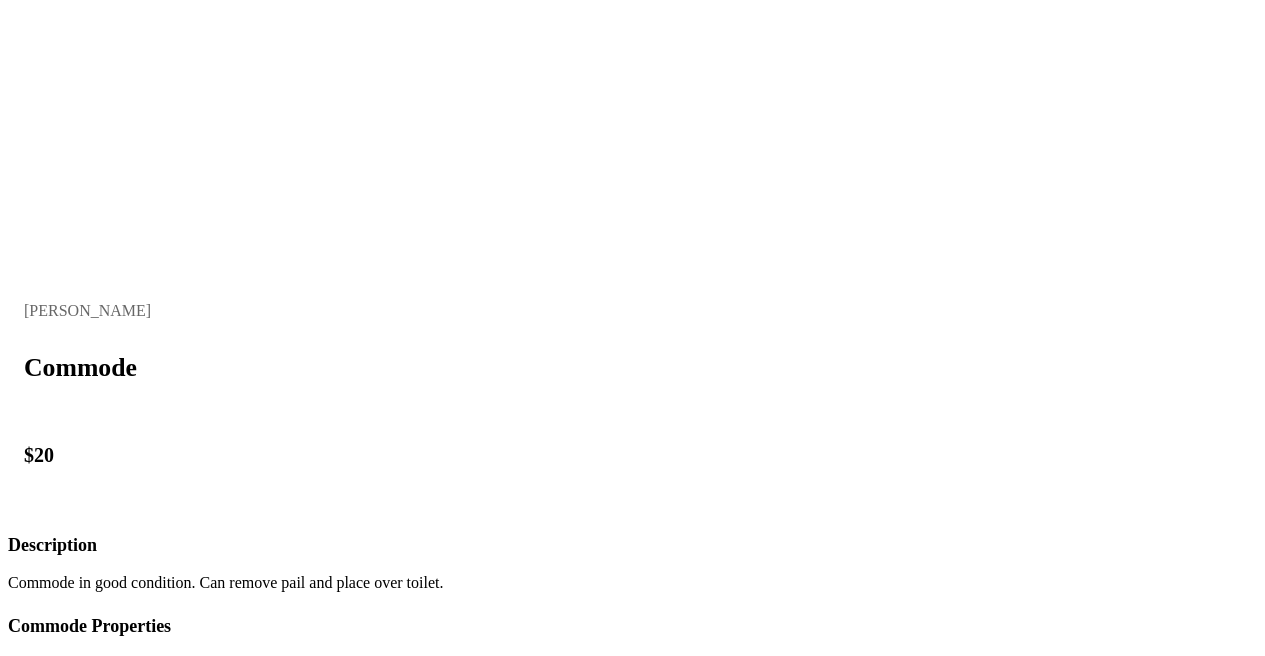 click on "Submit Listing" at bounding box center [1170, 1105] 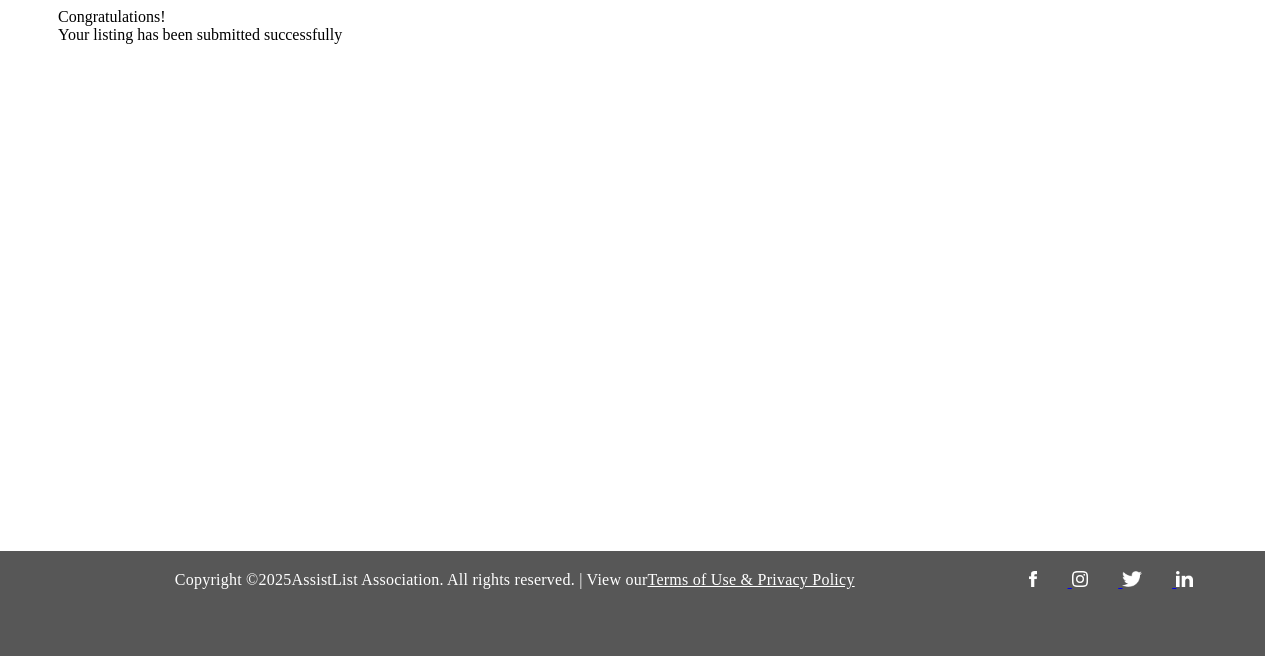 scroll, scrollTop: 0, scrollLeft: 0, axis: both 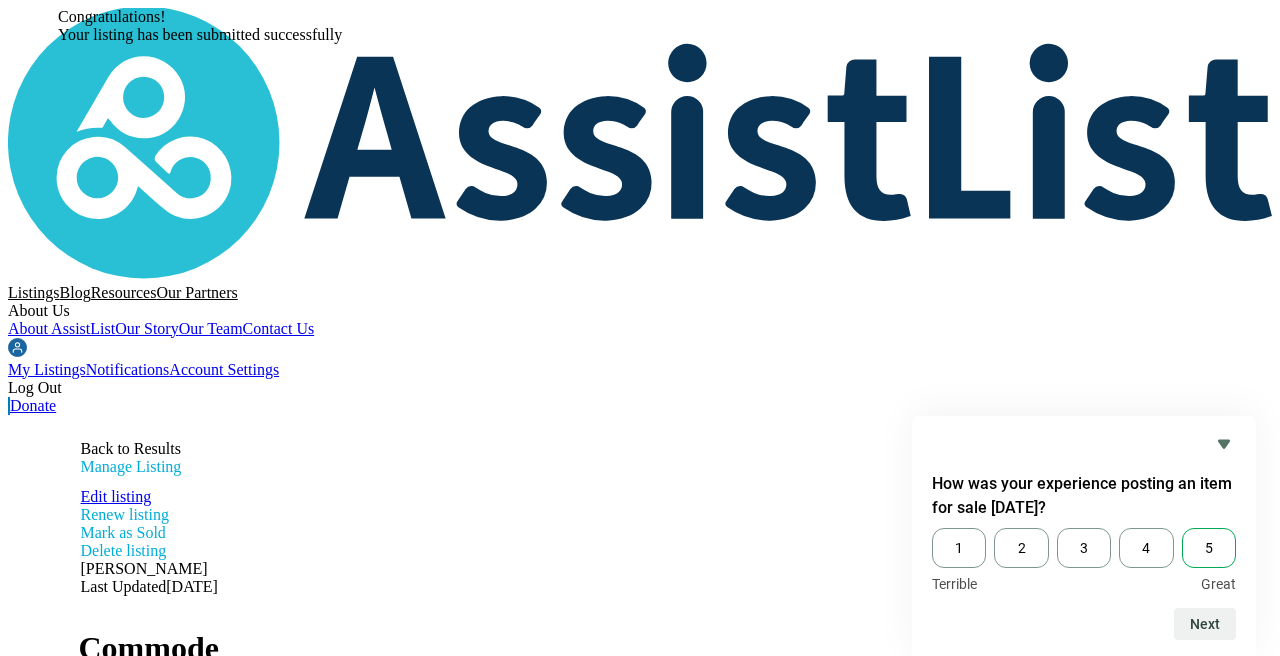 click on "5" at bounding box center [1209, 548] 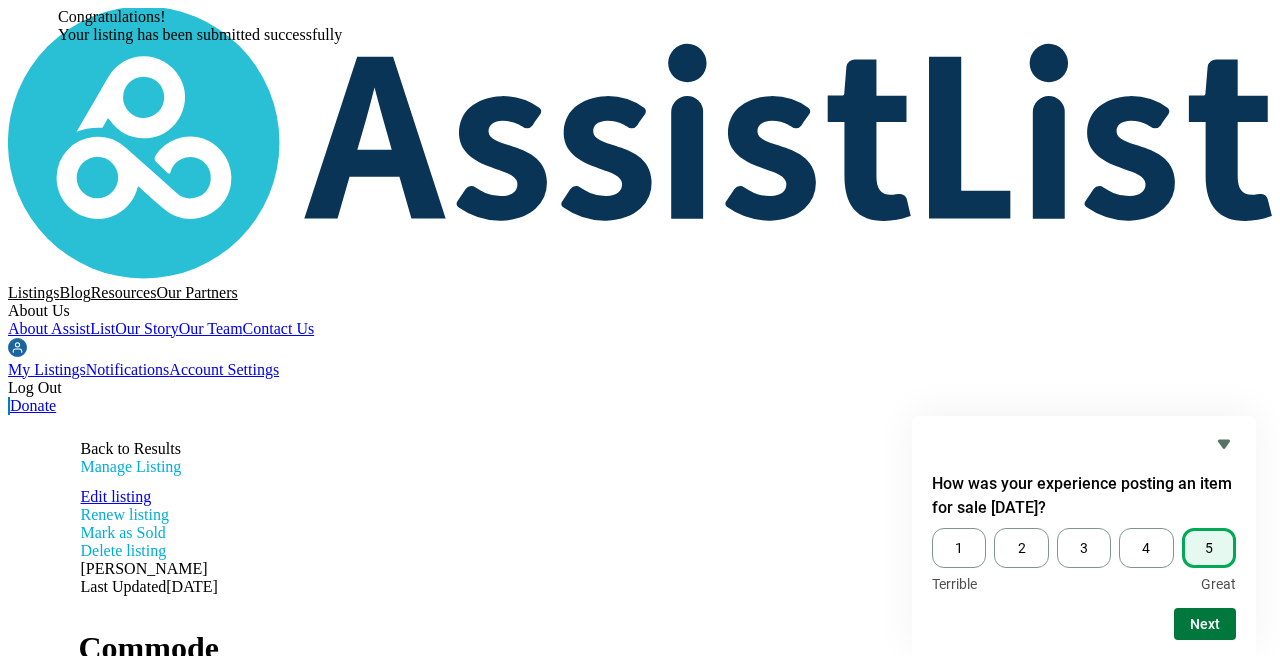 click on "Next" at bounding box center (1205, 624) 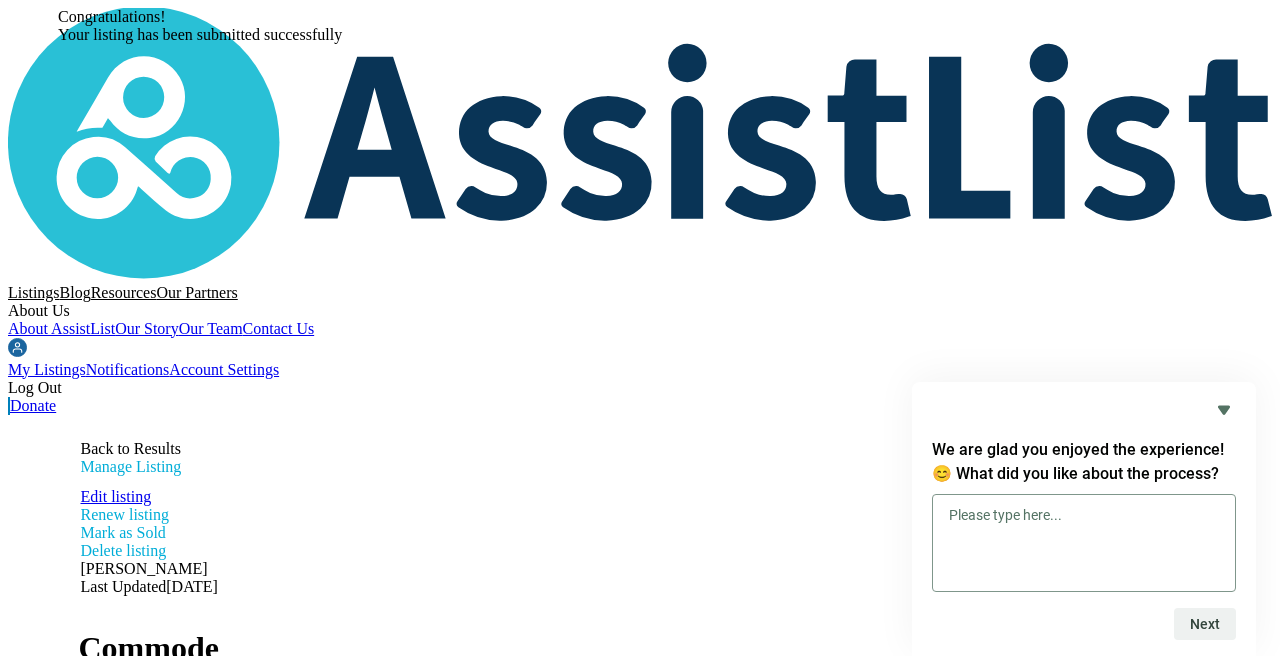 click at bounding box center [508, 4008] 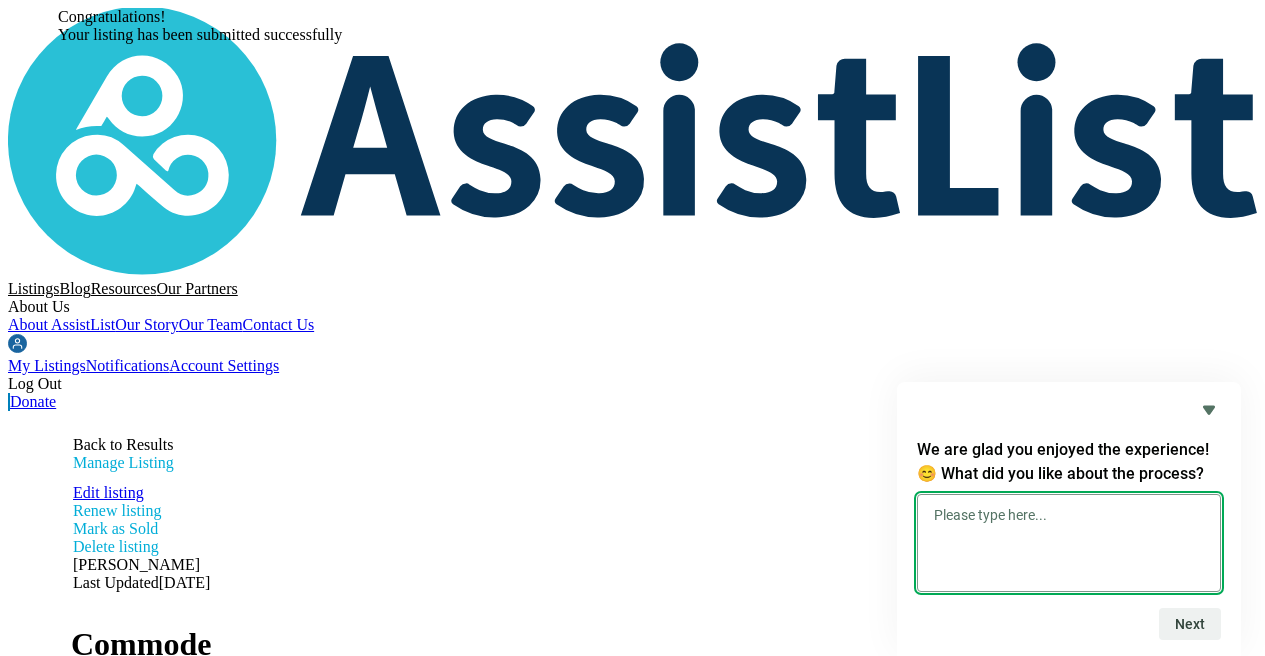 click at bounding box center (1069, 543) 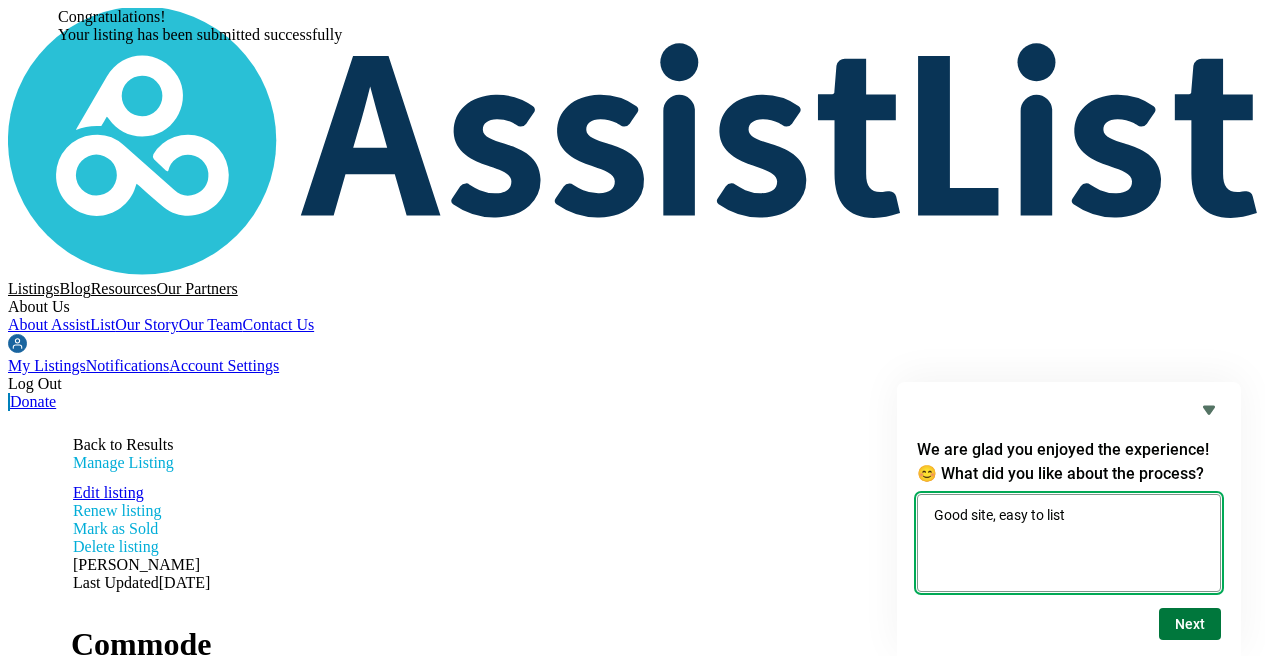 type on "Good site, easy to list" 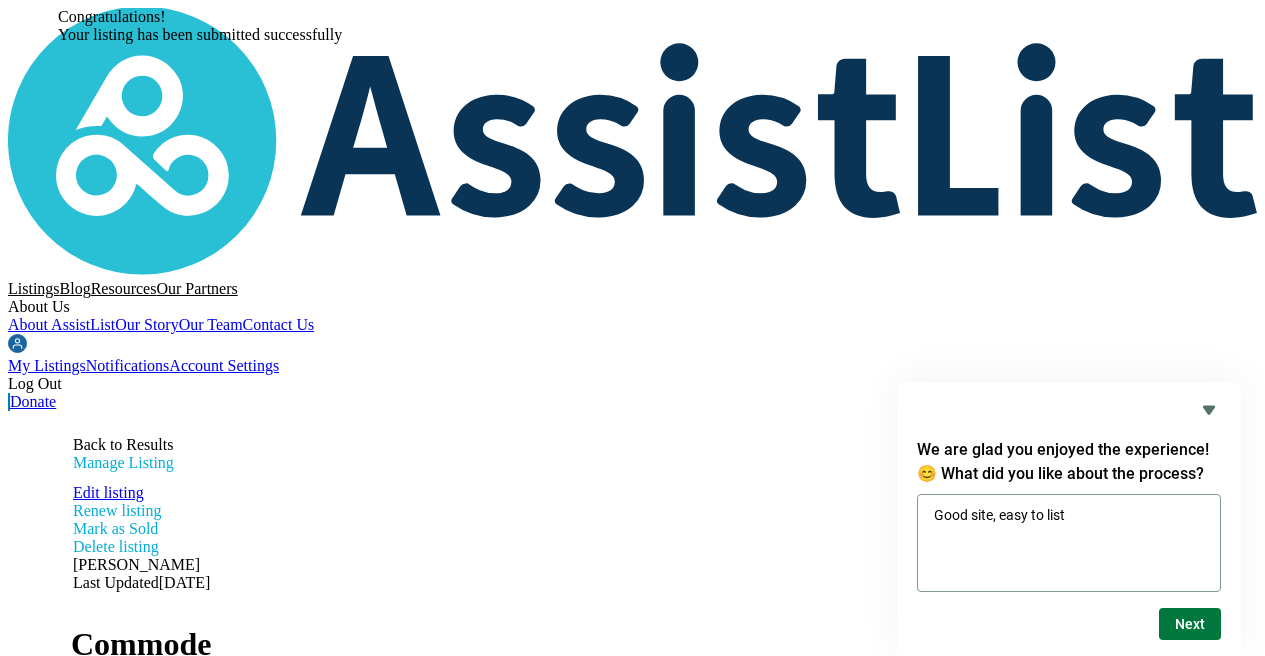 click on "Next" at bounding box center [1190, 624] 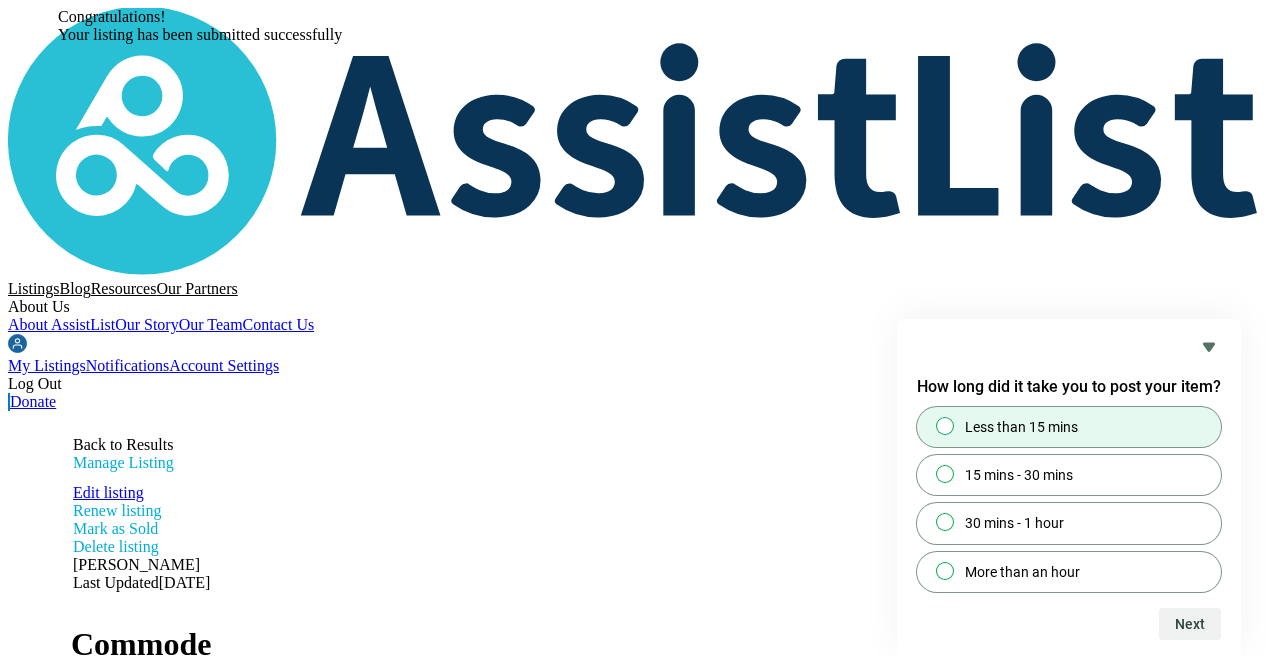 click on "Less than 15 mins" at bounding box center [946, 427] 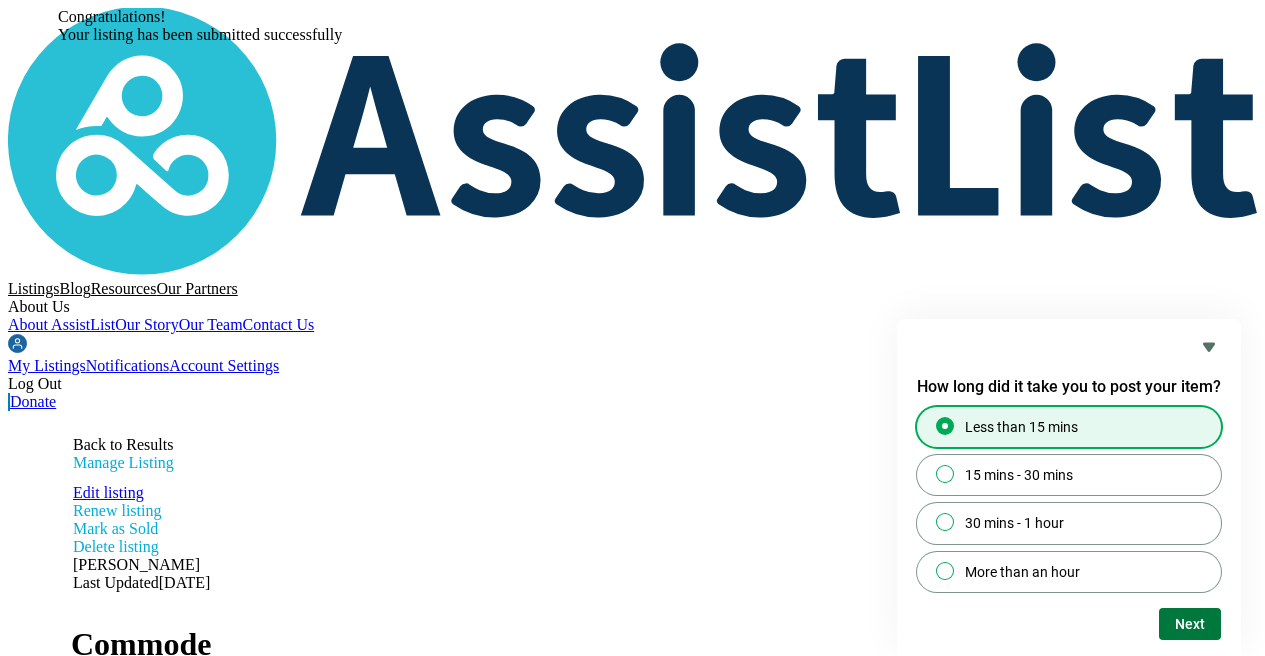 click on "Next" at bounding box center (1190, 624) 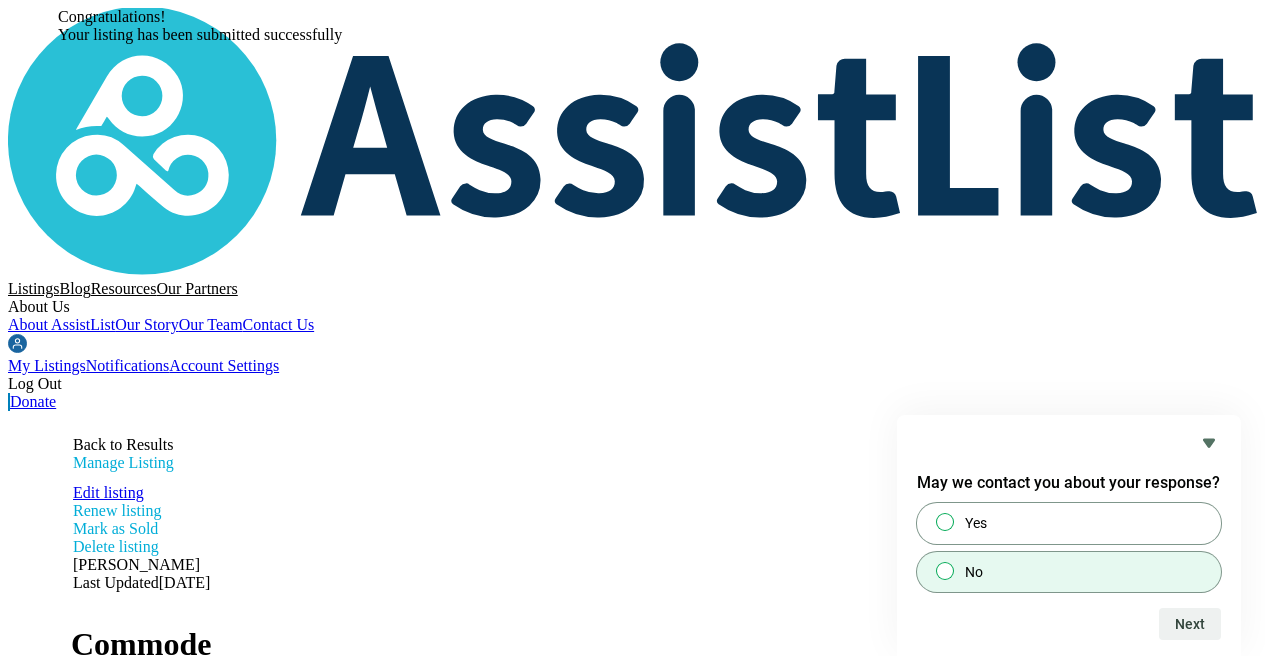 click on "No" at bounding box center (946, 572) 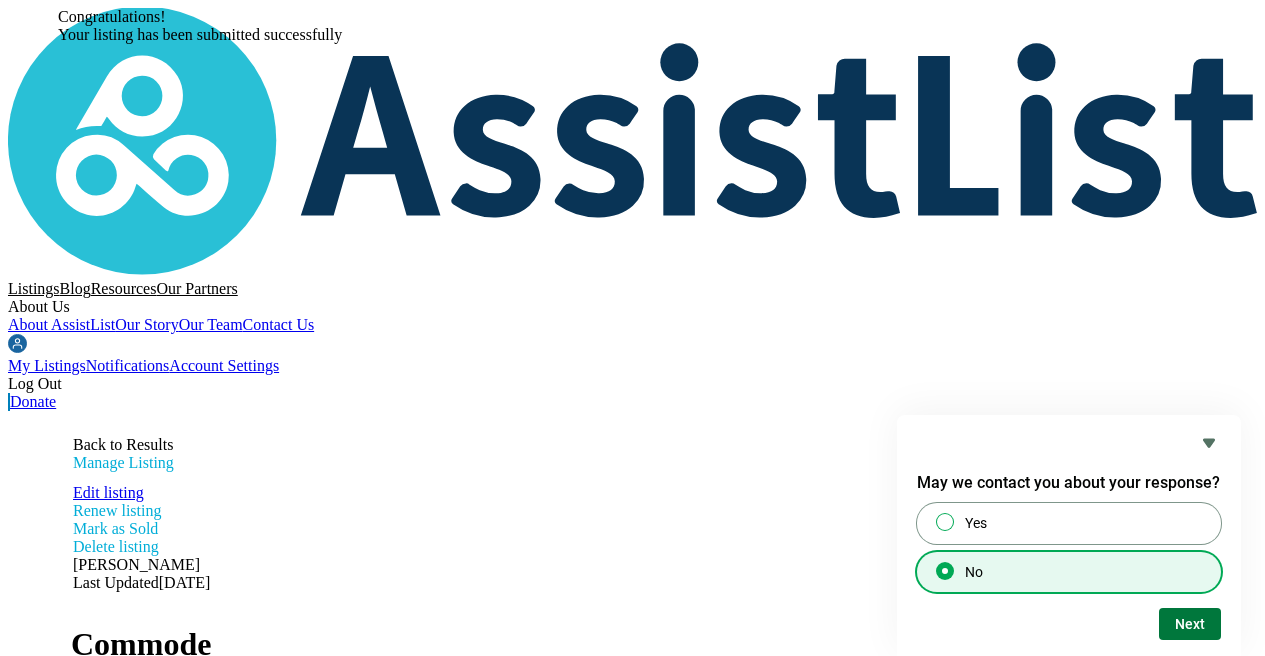click on "Next" at bounding box center (1190, 624) 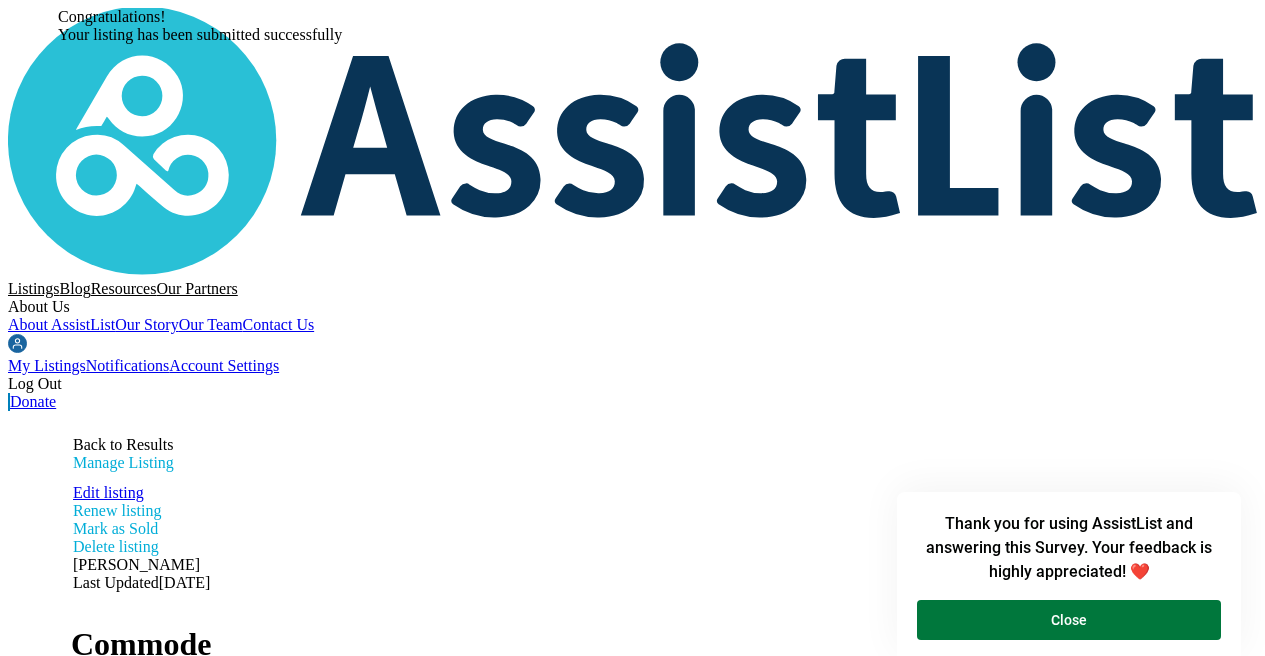 click on "Close" at bounding box center (1069, 620) 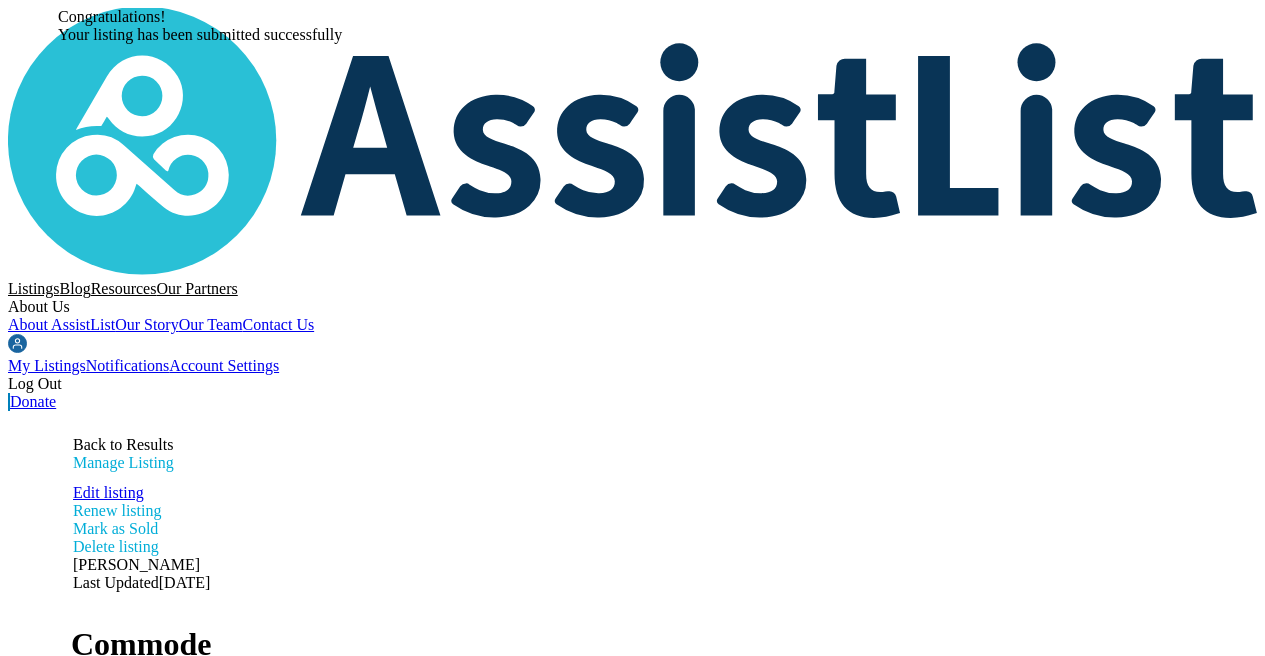 scroll, scrollTop: 0, scrollLeft: 0, axis: both 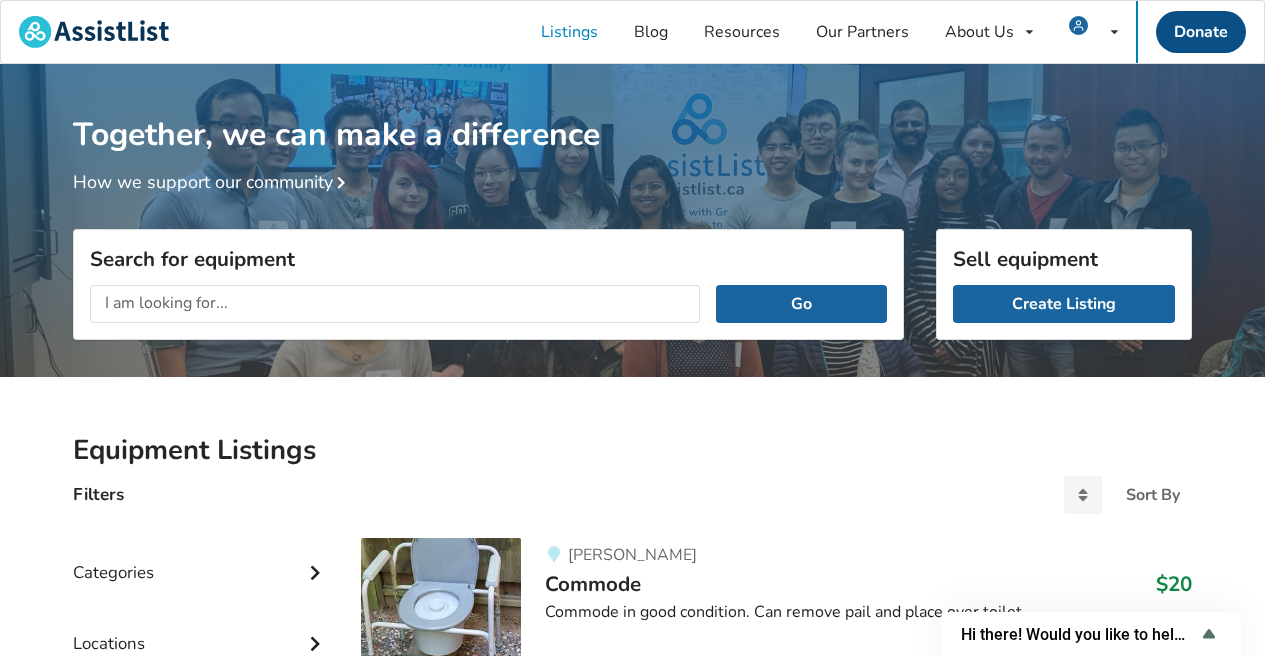 click on "Donate" at bounding box center [1201, 32] 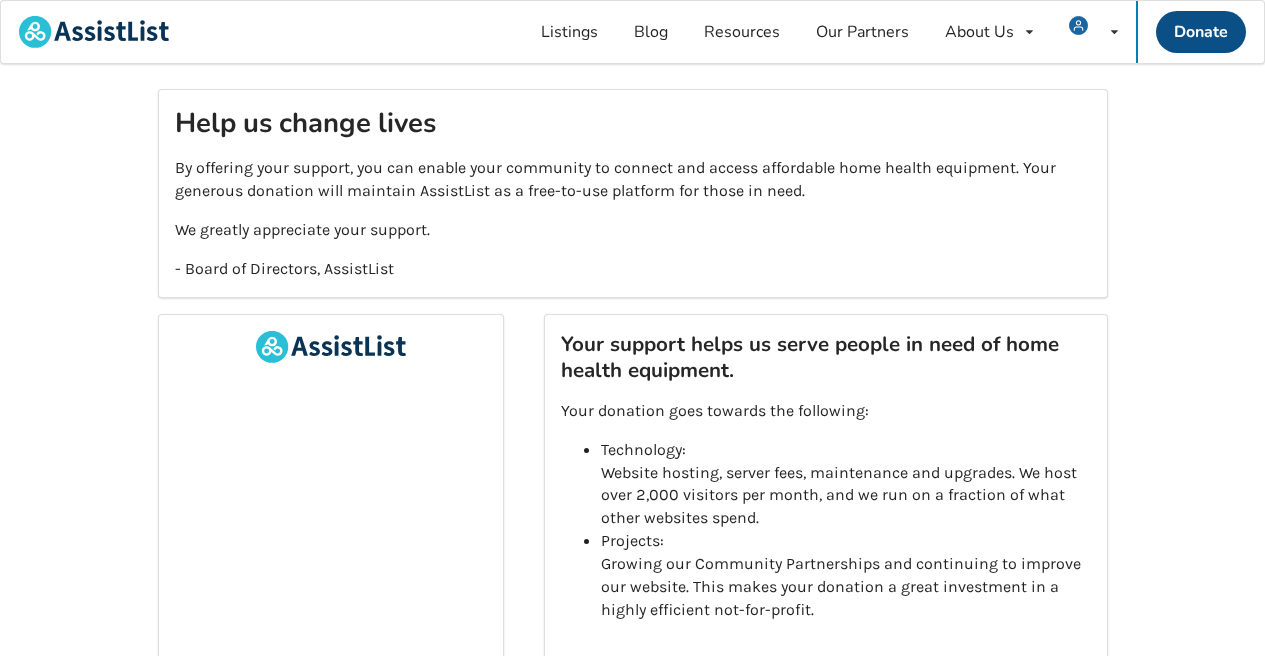 scroll, scrollTop: 4, scrollLeft: 0, axis: vertical 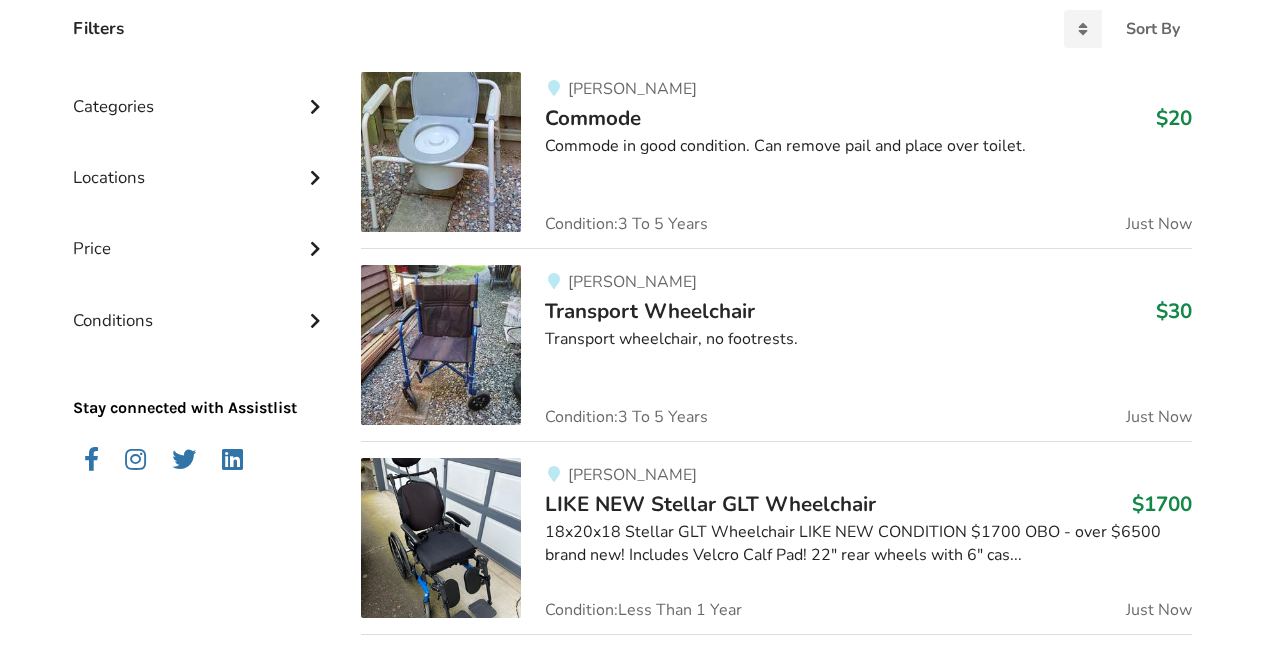 click on "Transport Wheelchair" at bounding box center [650, 311] 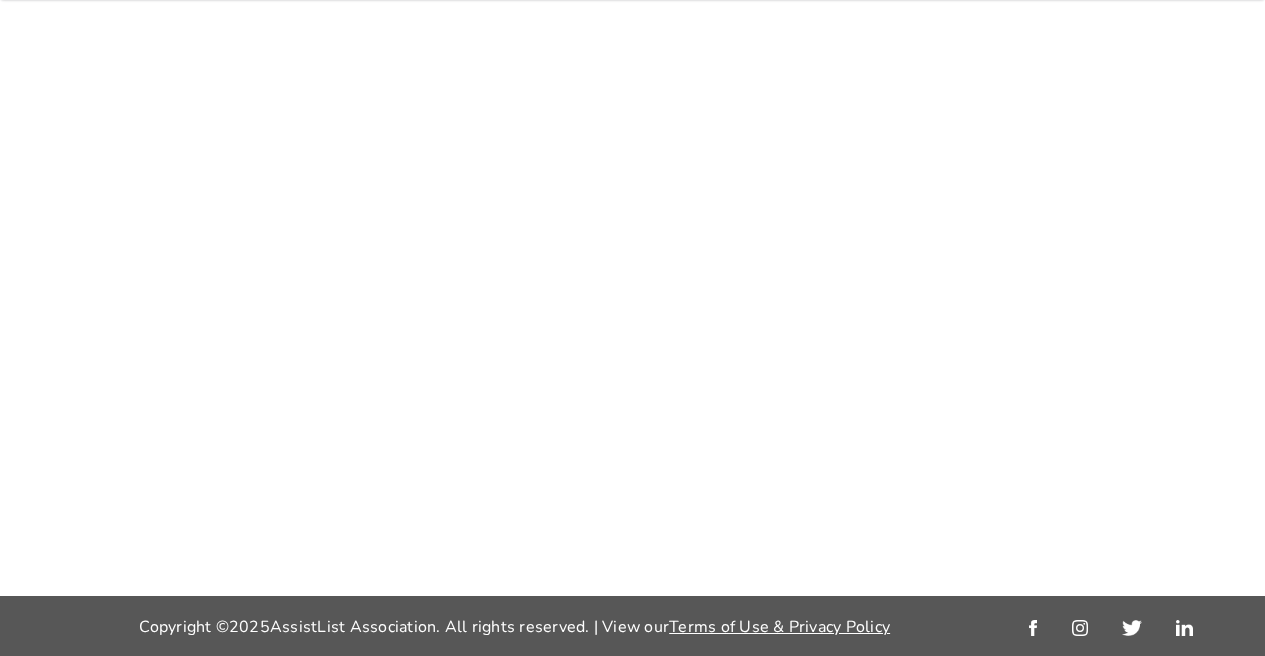 scroll, scrollTop: 0, scrollLeft: 0, axis: both 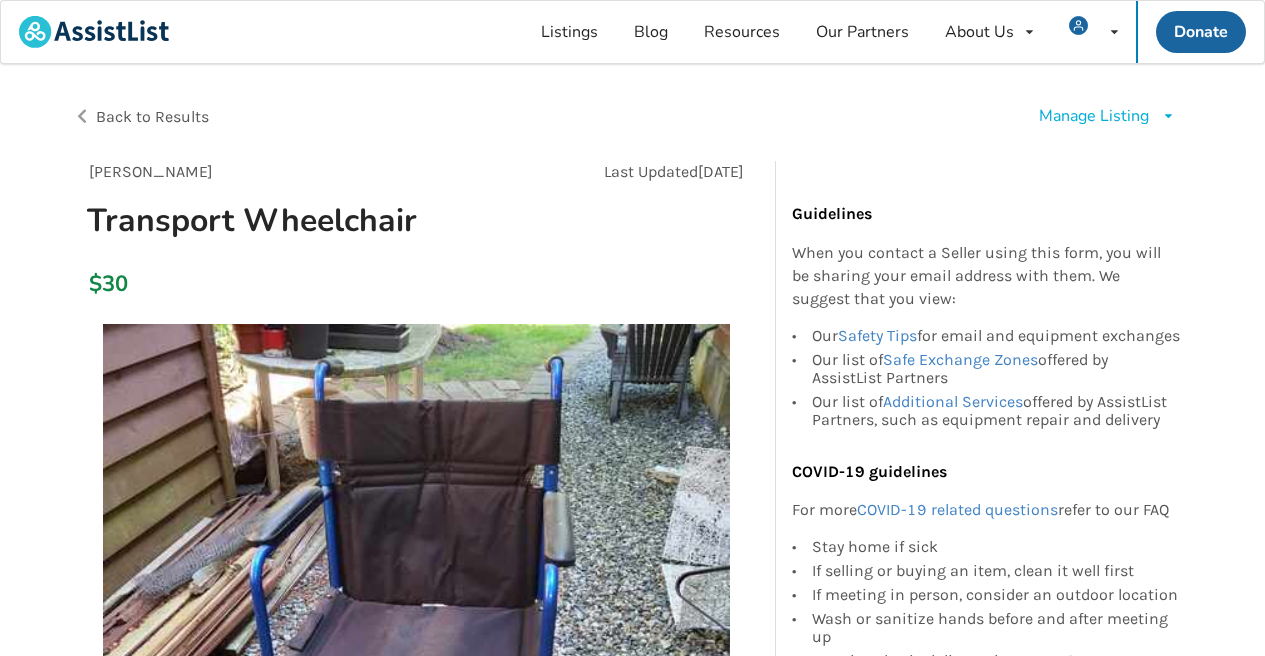click on "Manage Listing" at bounding box center [1094, 116] 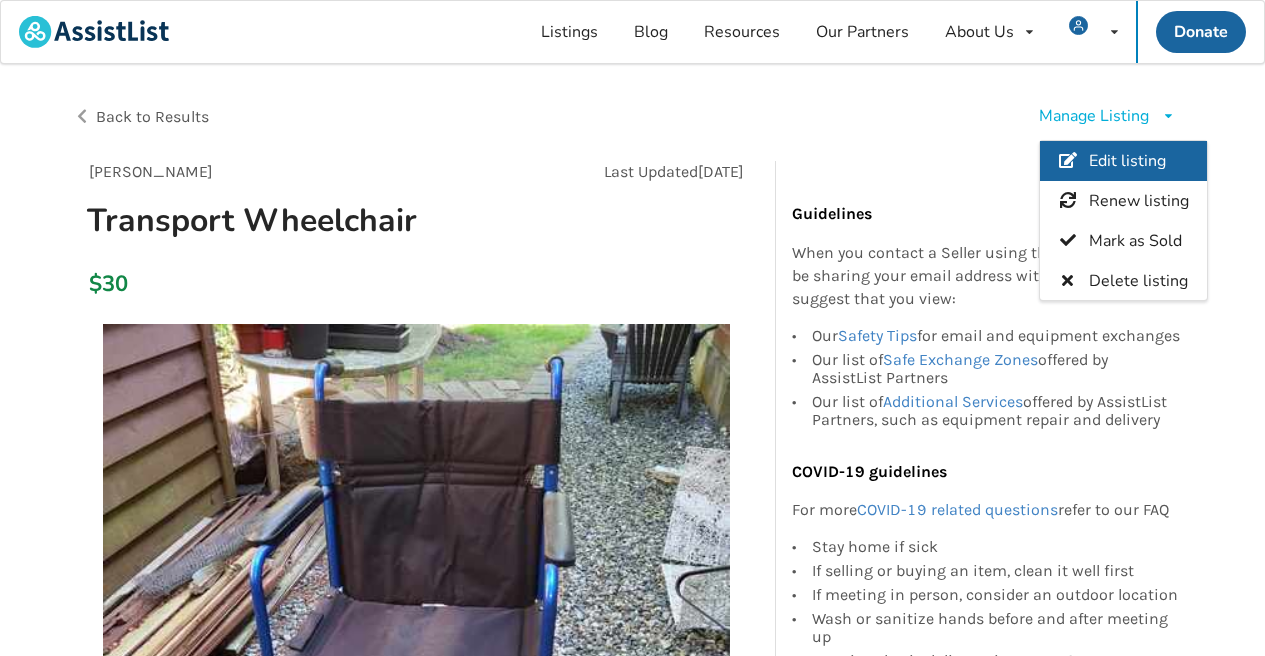 click on "Edit listing" at bounding box center [1127, 162] 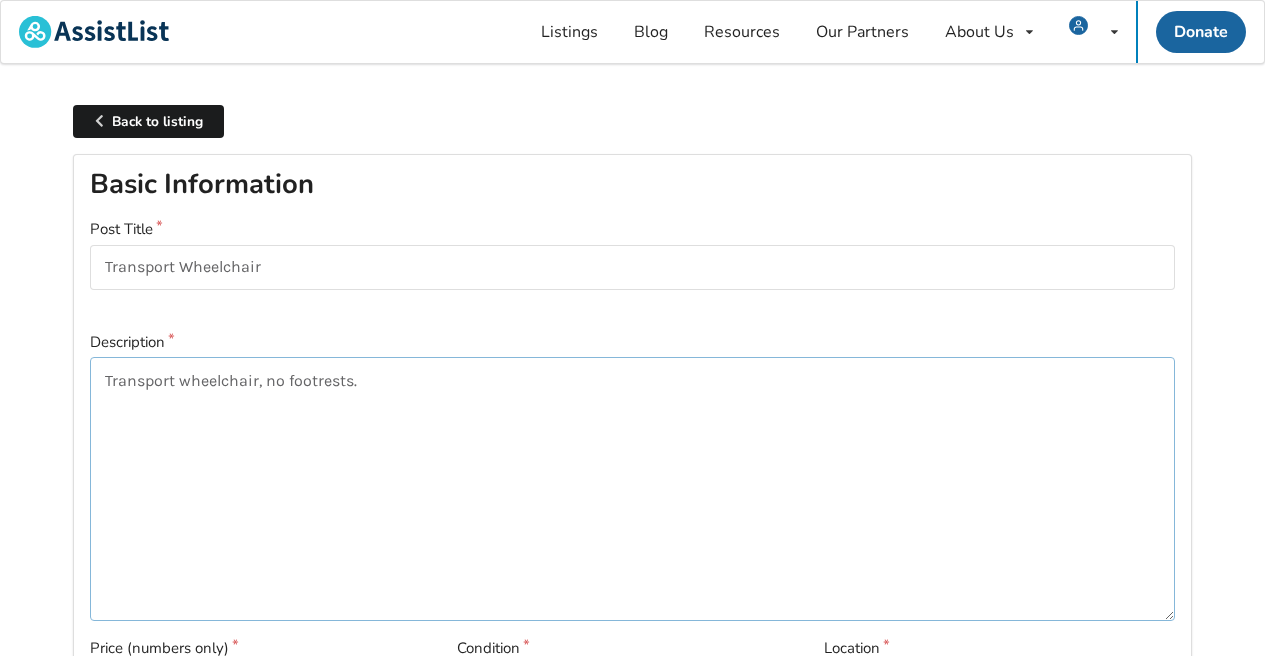click on "Transport wheelchair, no footrests." at bounding box center (632, 489) 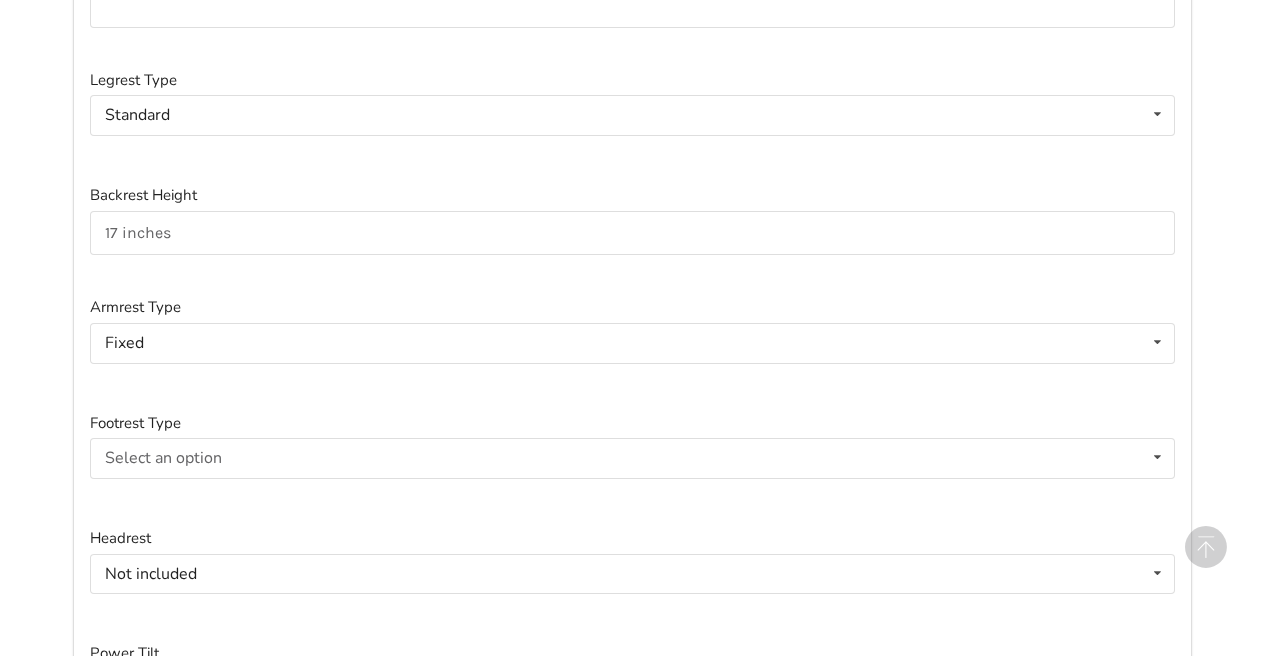 scroll, scrollTop: 2001, scrollLeft: 0, axis: vertical 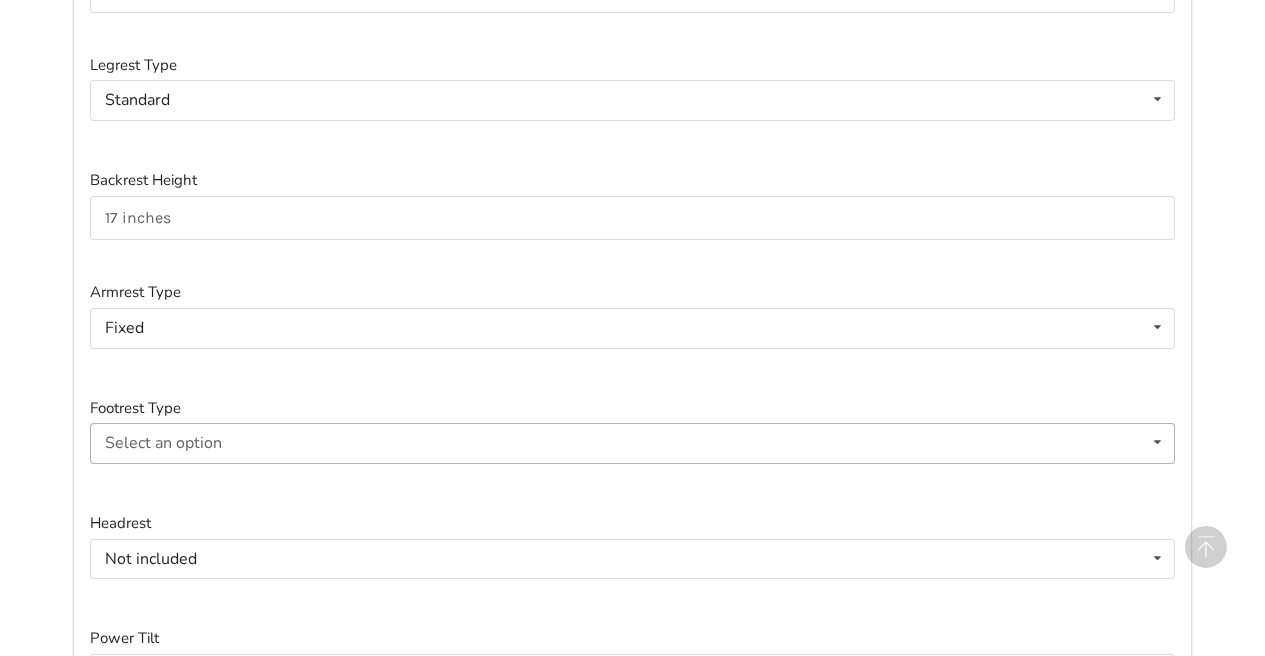 type on "Transport wheelchair, footrest included" 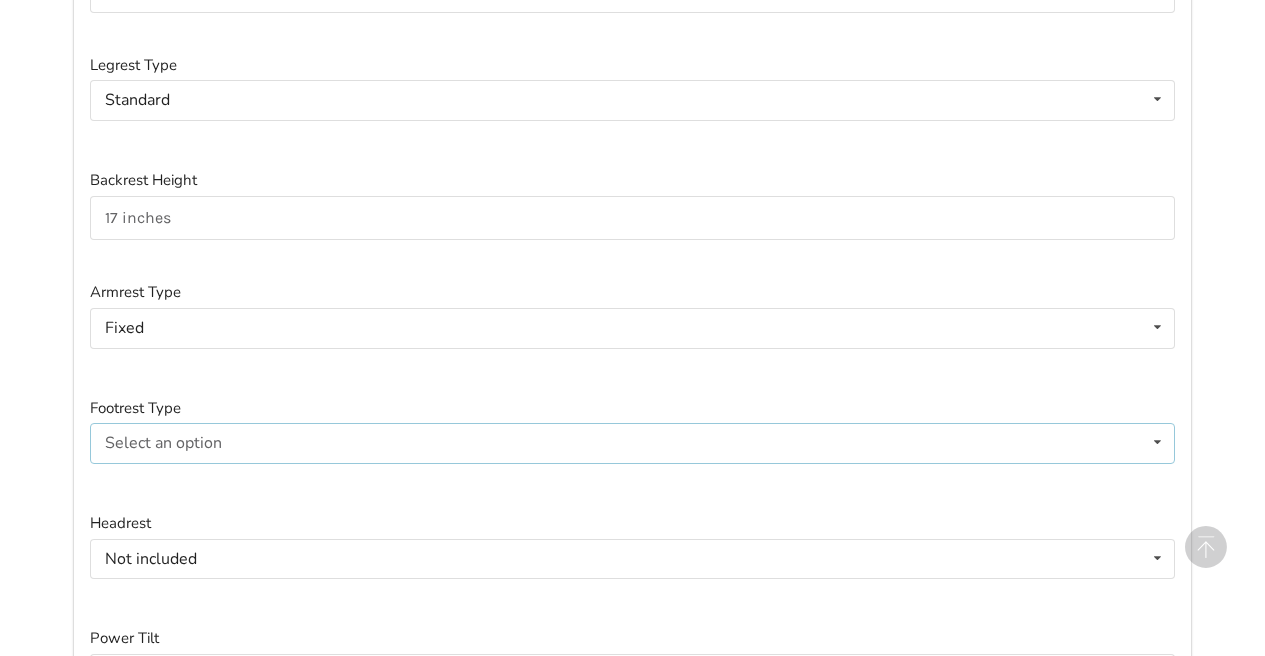 click at bounding box center (1157, 442) 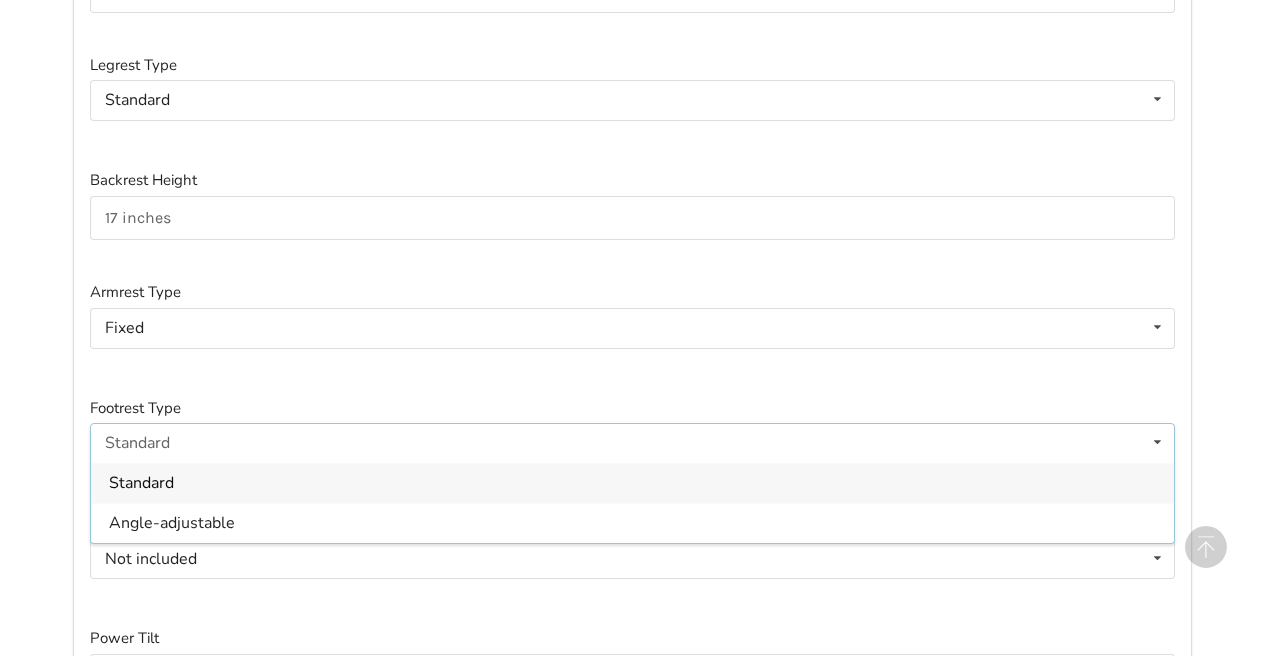 click on "Standard" at bounding box center (632, 483) 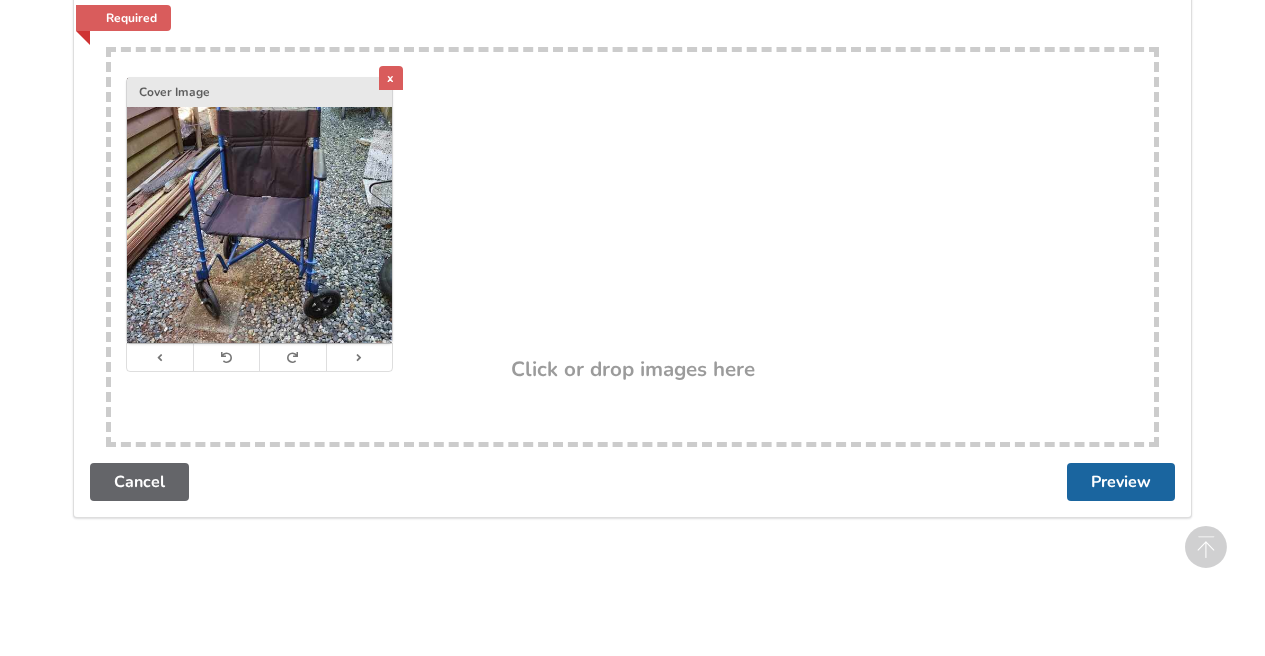 scroll, scrollTop: 3821, scrollLeft: 0, axis: vertical 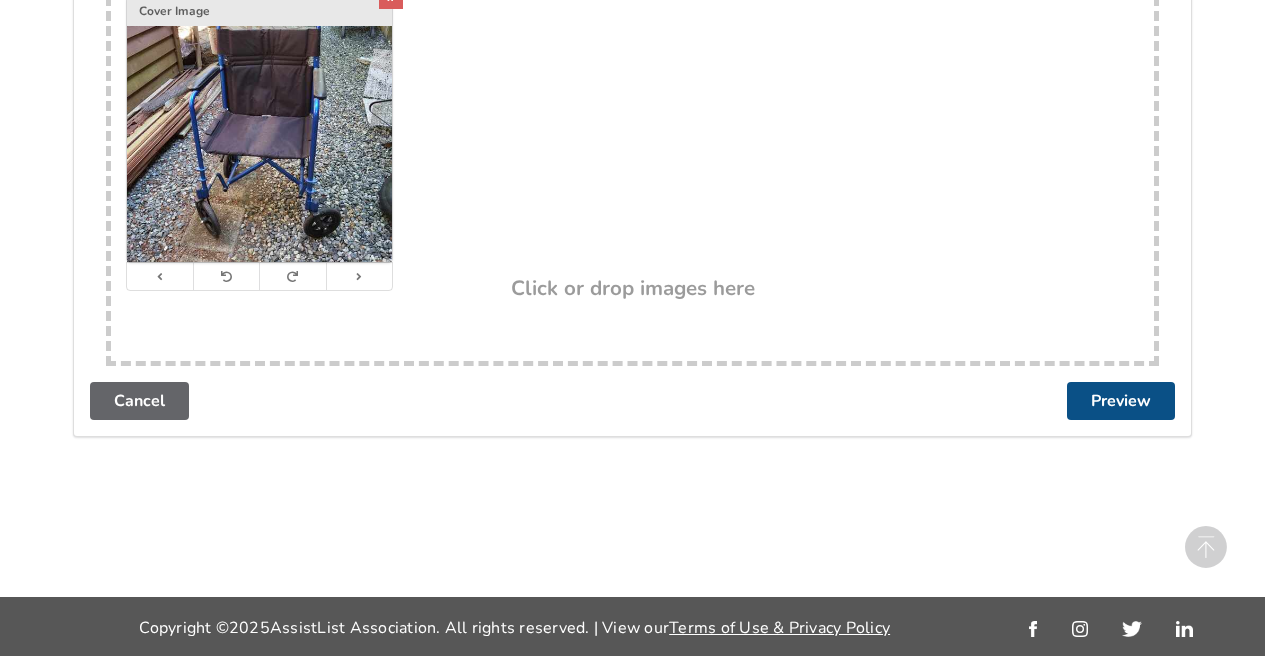 click on "Preview" at bounding box center [1121, 401] 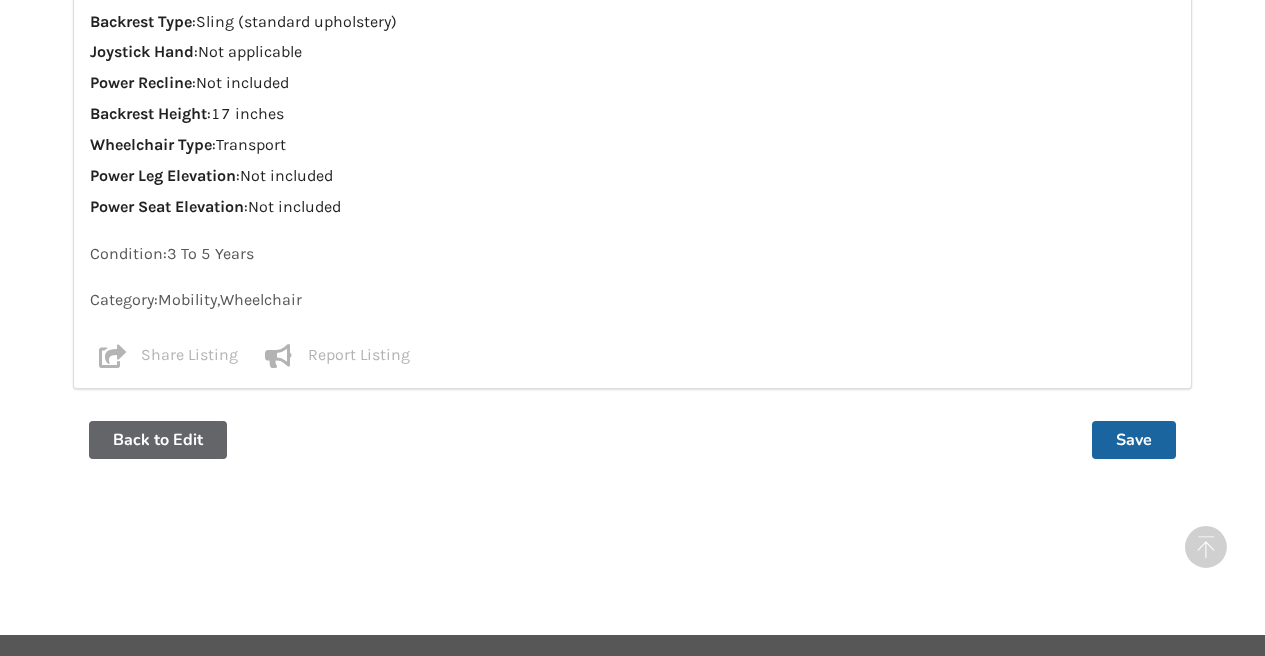 scroll, scrollTop: 2073, scrollLeft: 0, axis: vertical 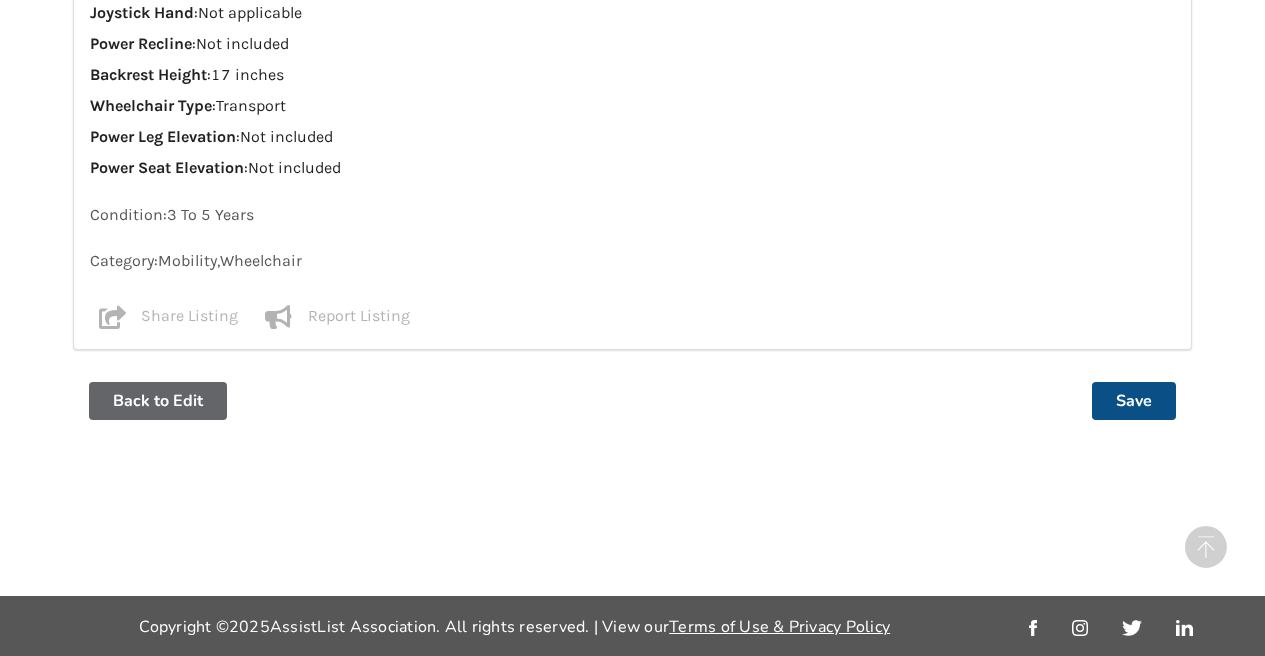 click on "Save" at bounding box center [1134, 401] 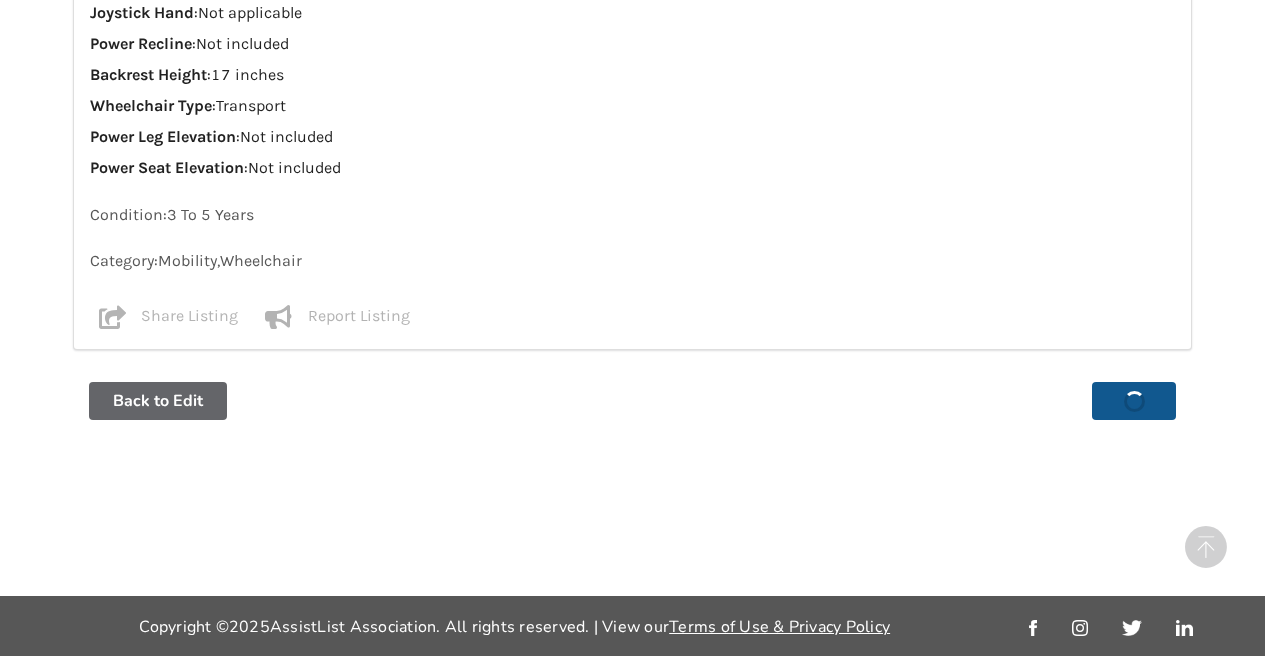 scroll, scrollTop: 0, scrollLeft: 0, axis: both 